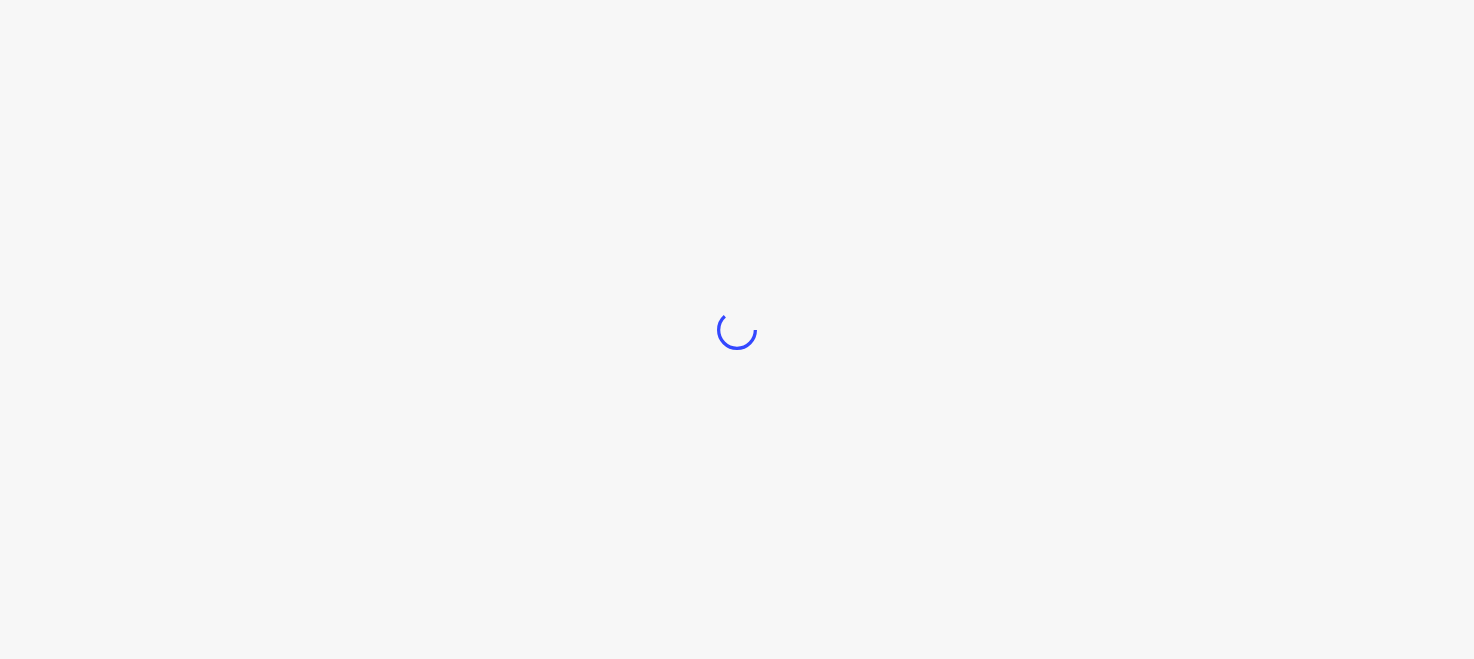 scroll, scrollTop: 0, scrollLeft: 0, axis: both 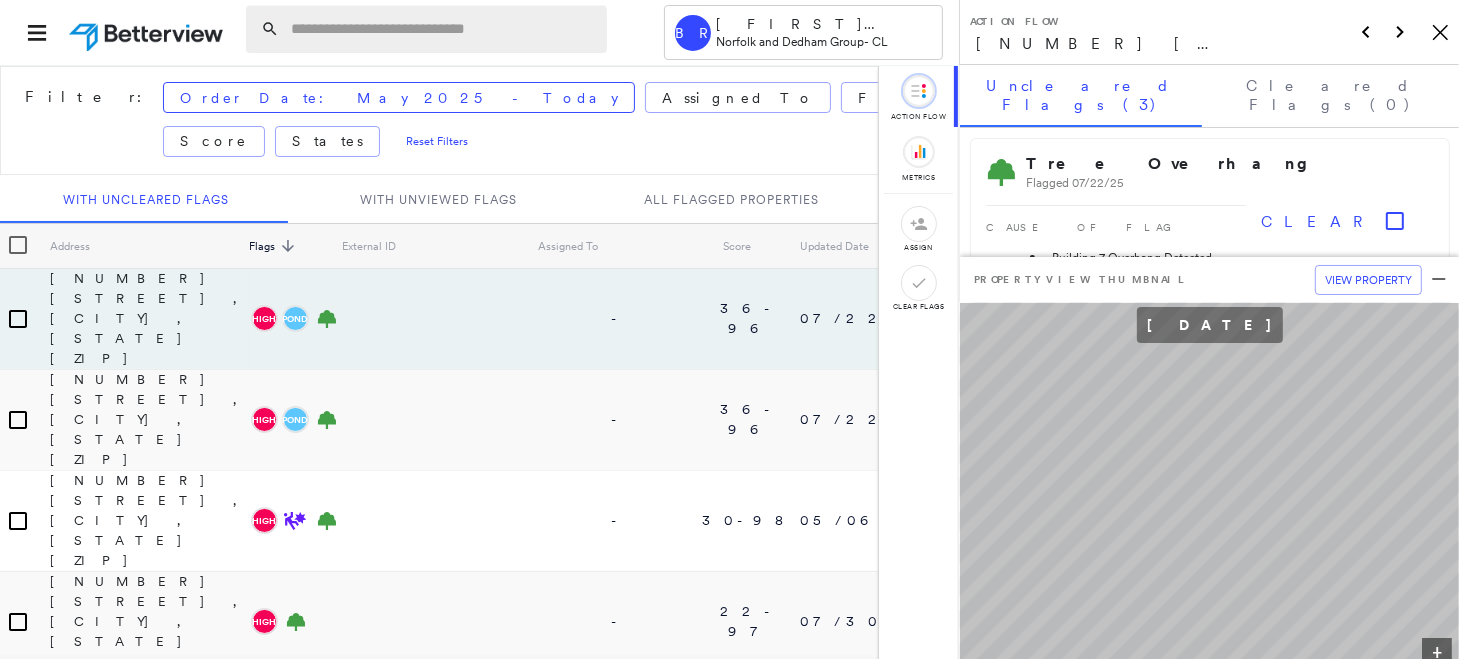 click at bounding box center (443, 29) 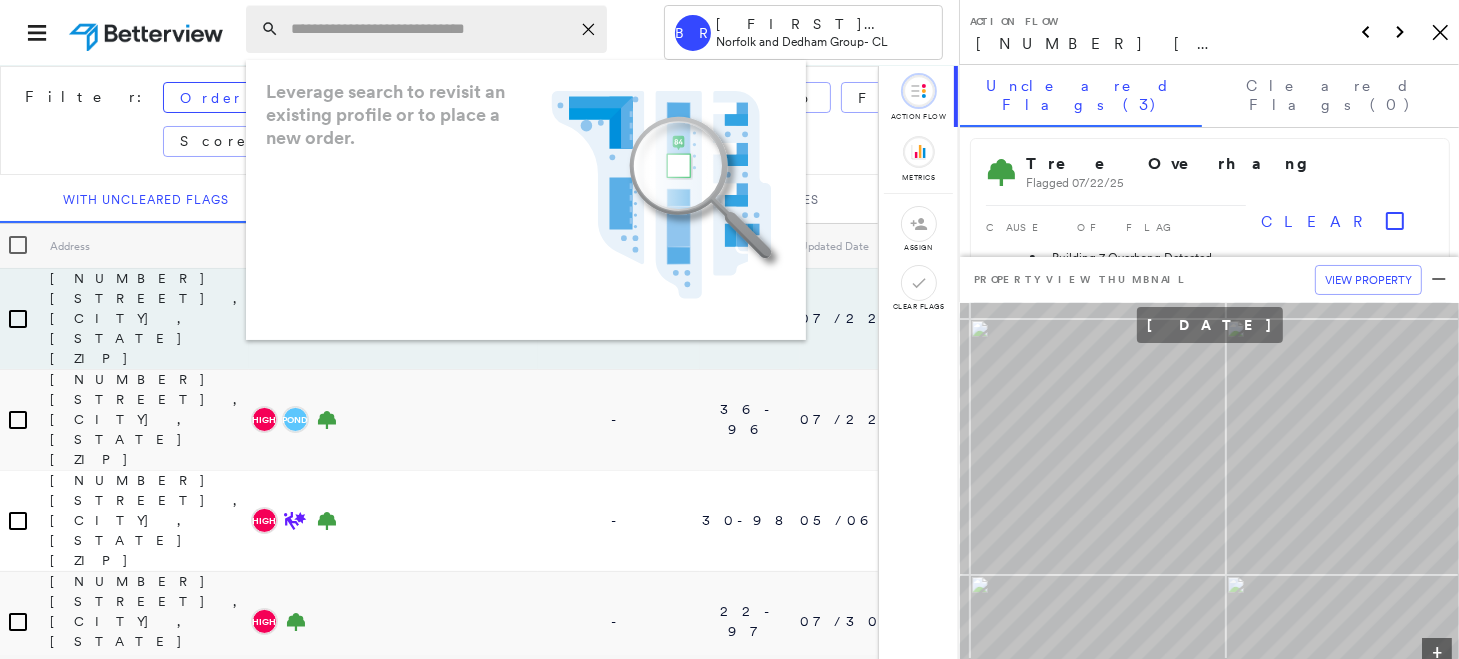 paste on "**********" 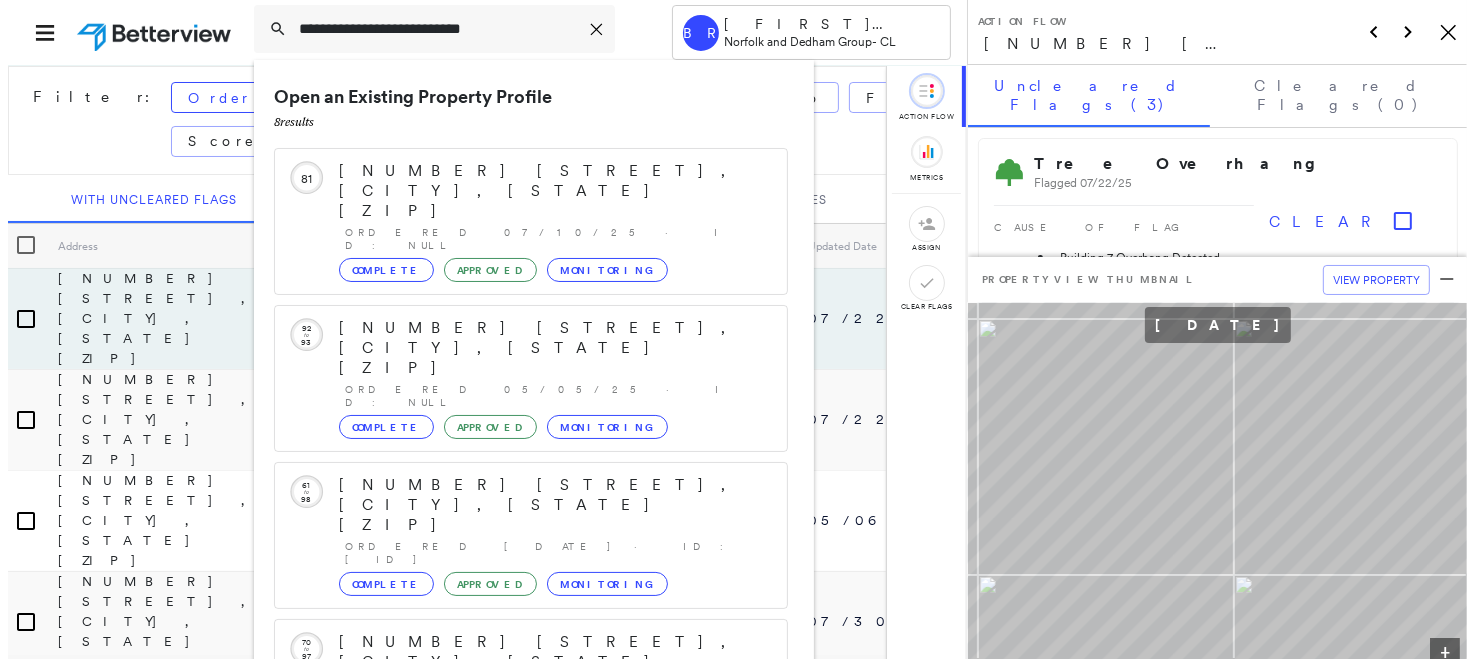 scroll, scrollTop: 297, scrollLeft: 0, axis: vertical 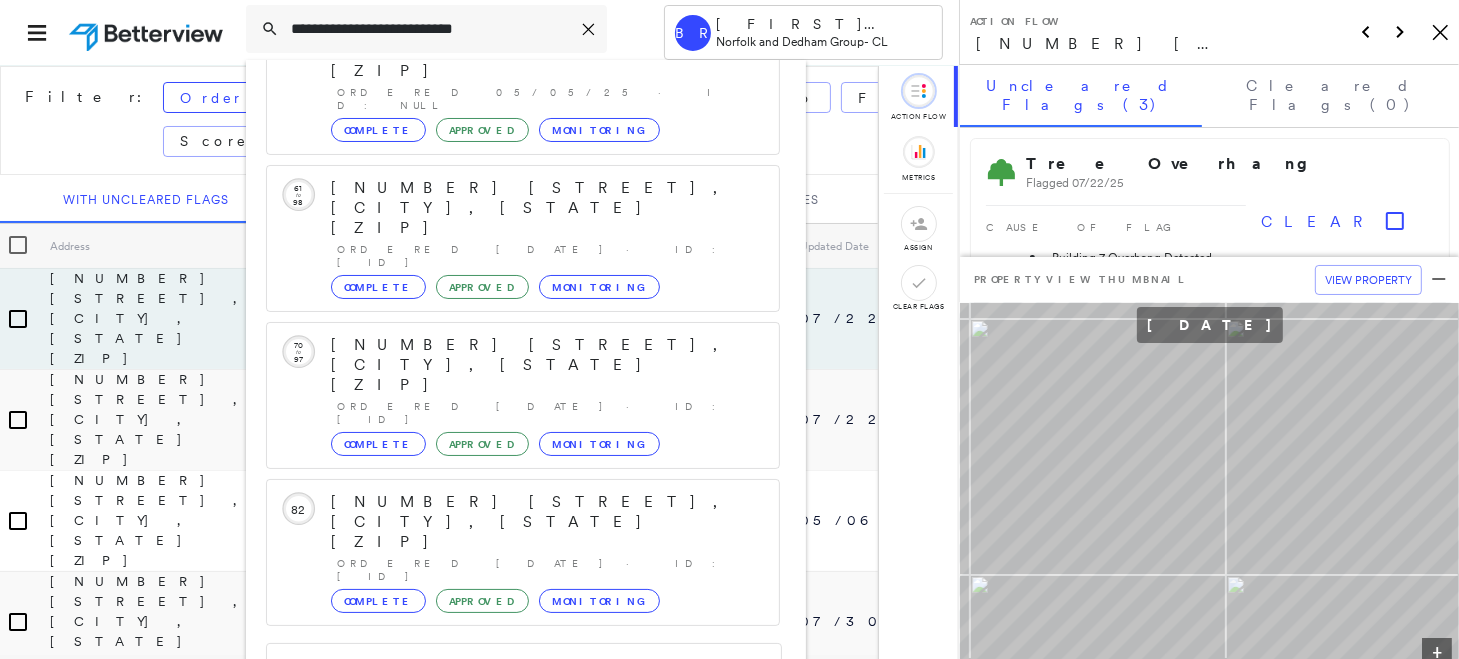 type on "**********" 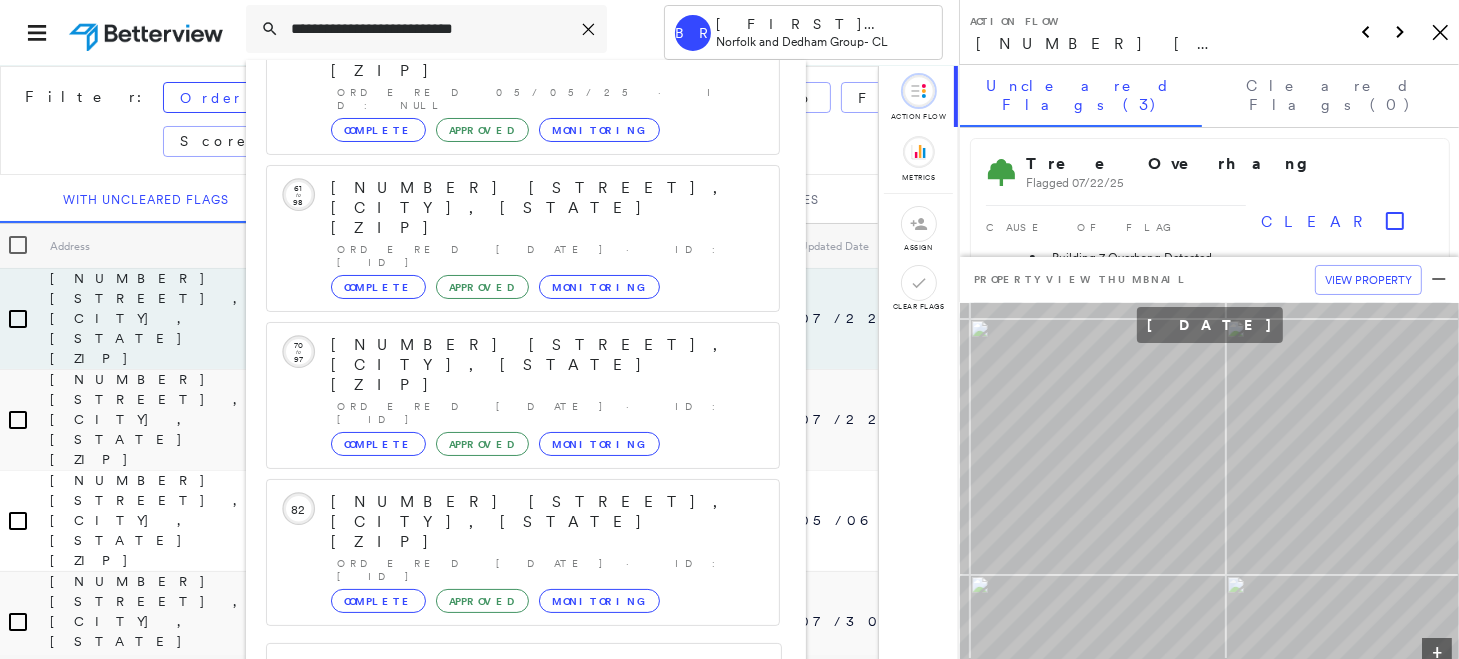 click on "1035 U.S. 9, Howell, NJ 07731, USA" at bounding box center (501, 814) 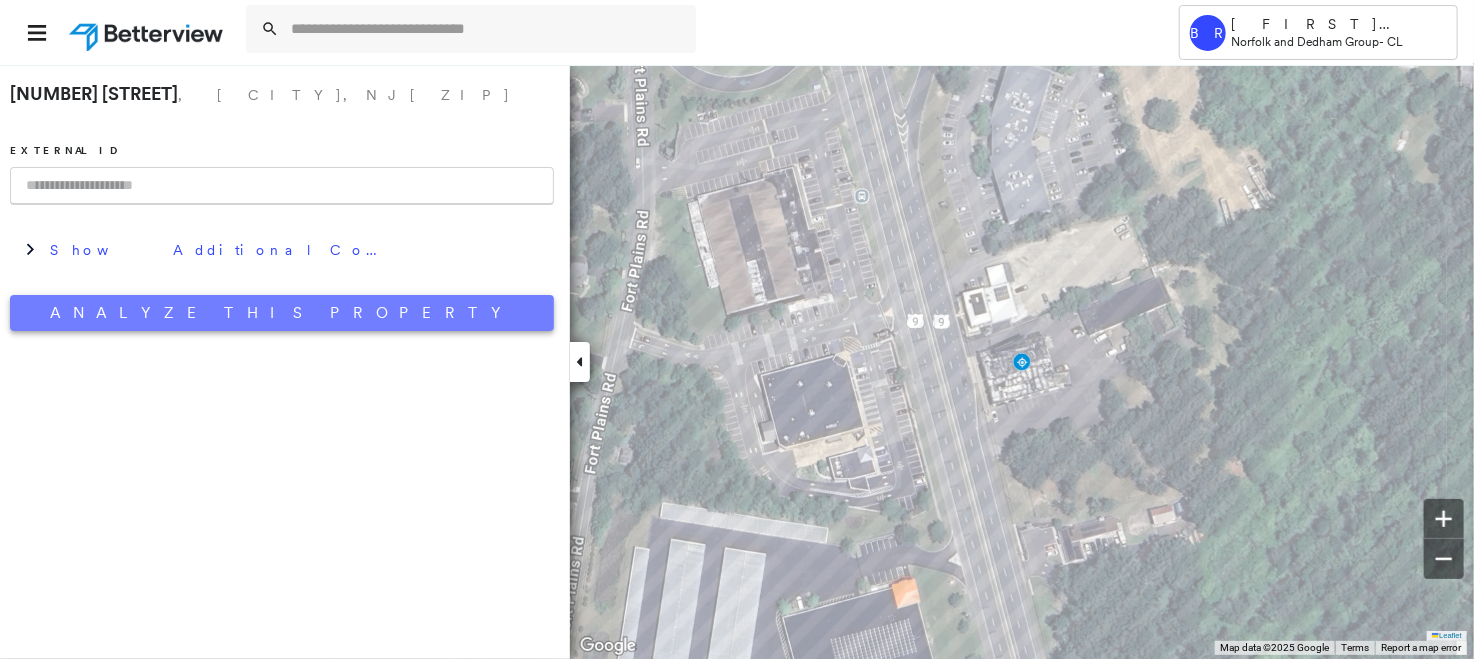 click on "Analyze This Property" at bounding box center (282, 313) 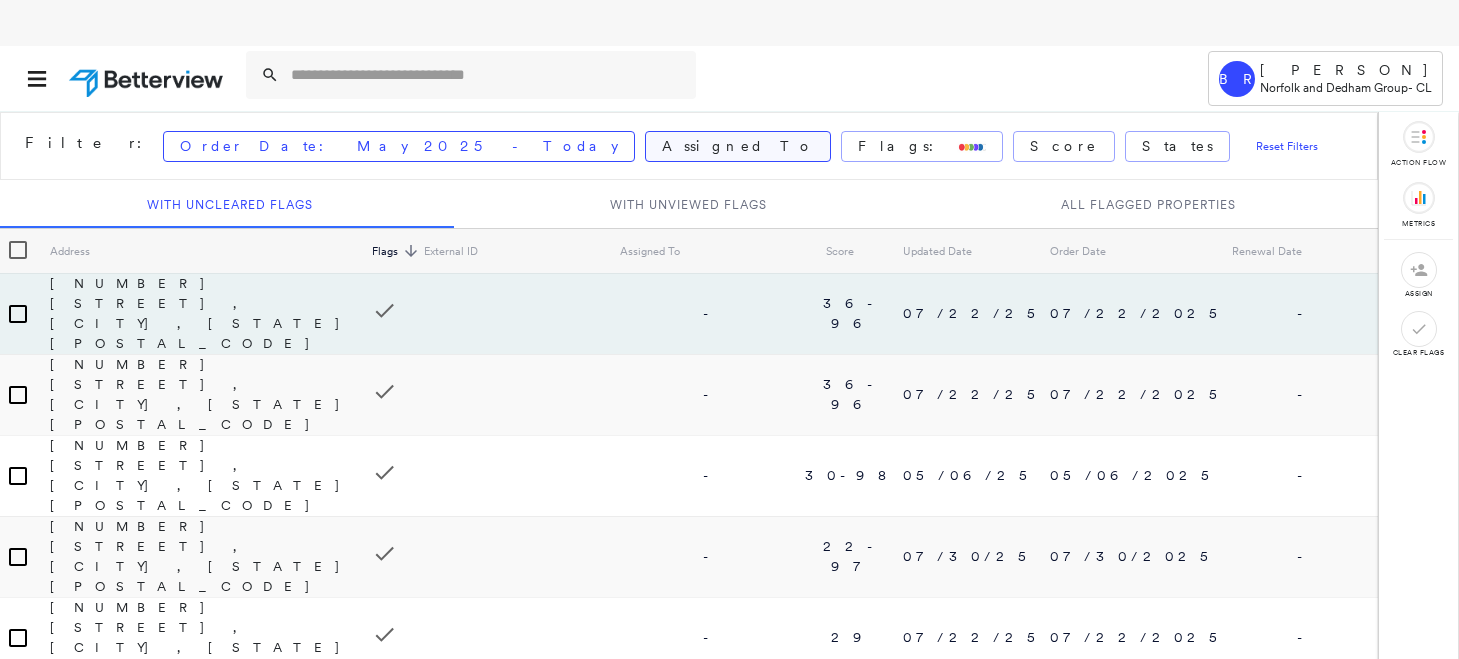 scroll, scrollTop: 0, scrollLeft: 0, axis: both 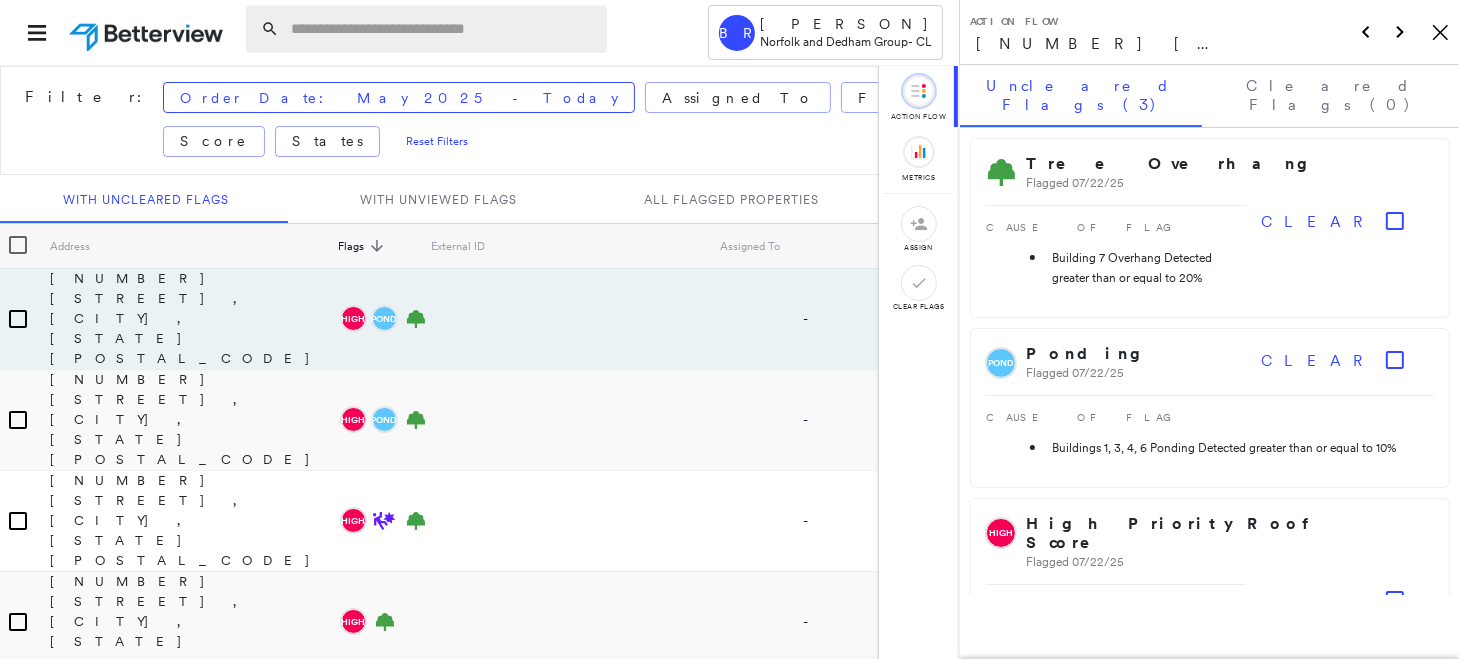 click at bounding box center (443, 29) 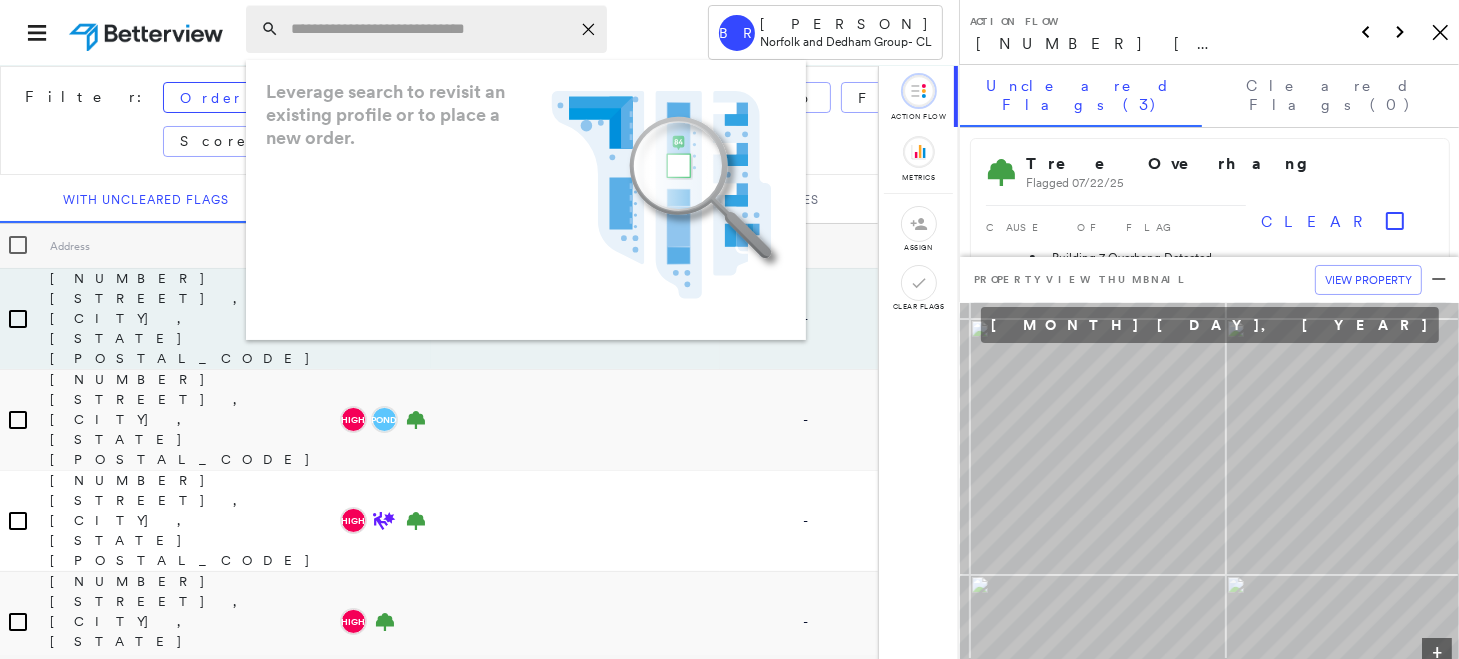 paste on "**********" 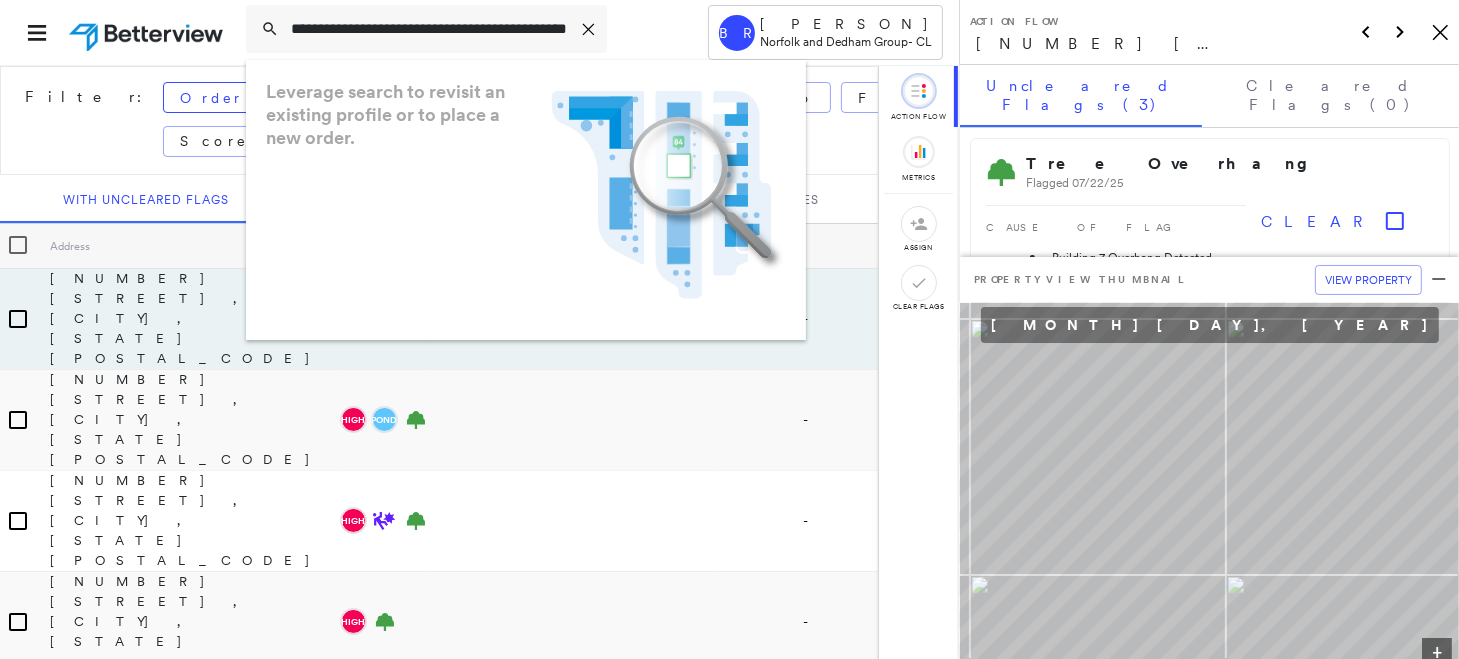 scroll, scrollTop: 0, scrollLeft: 103, axis: horizontal 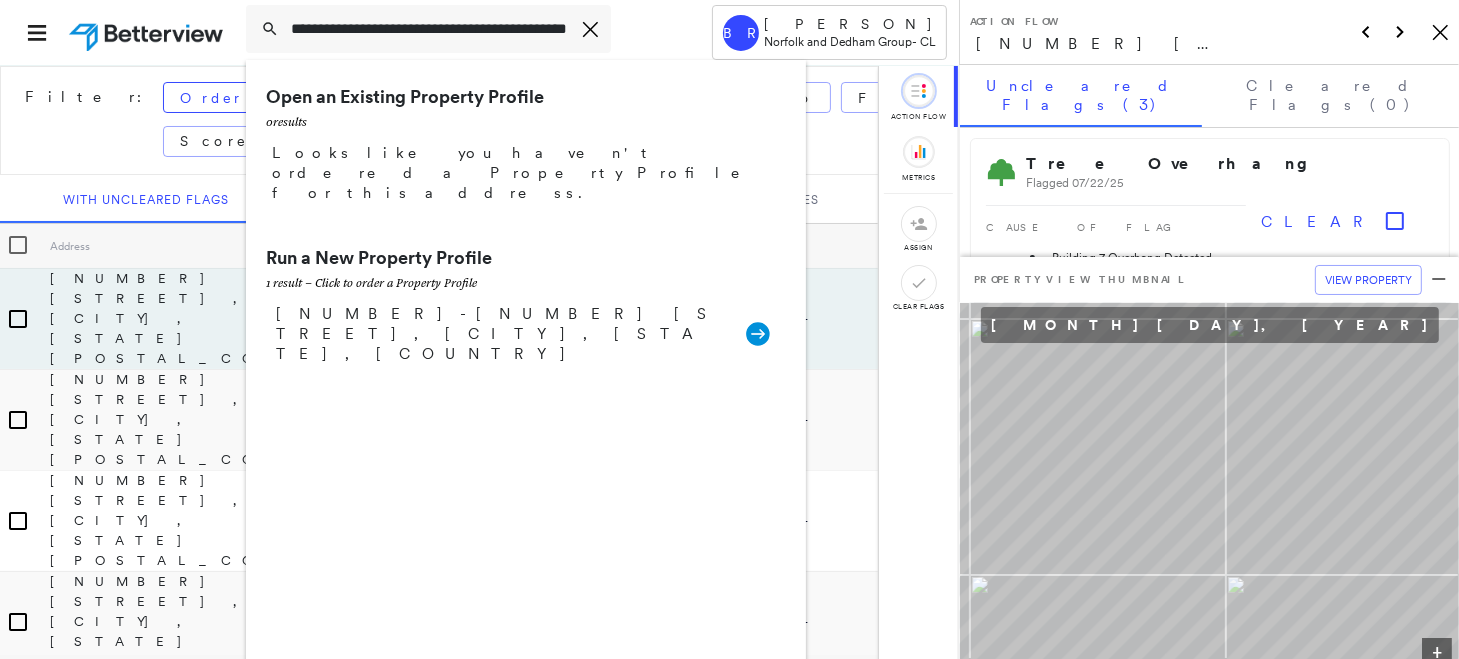 type on "**********" 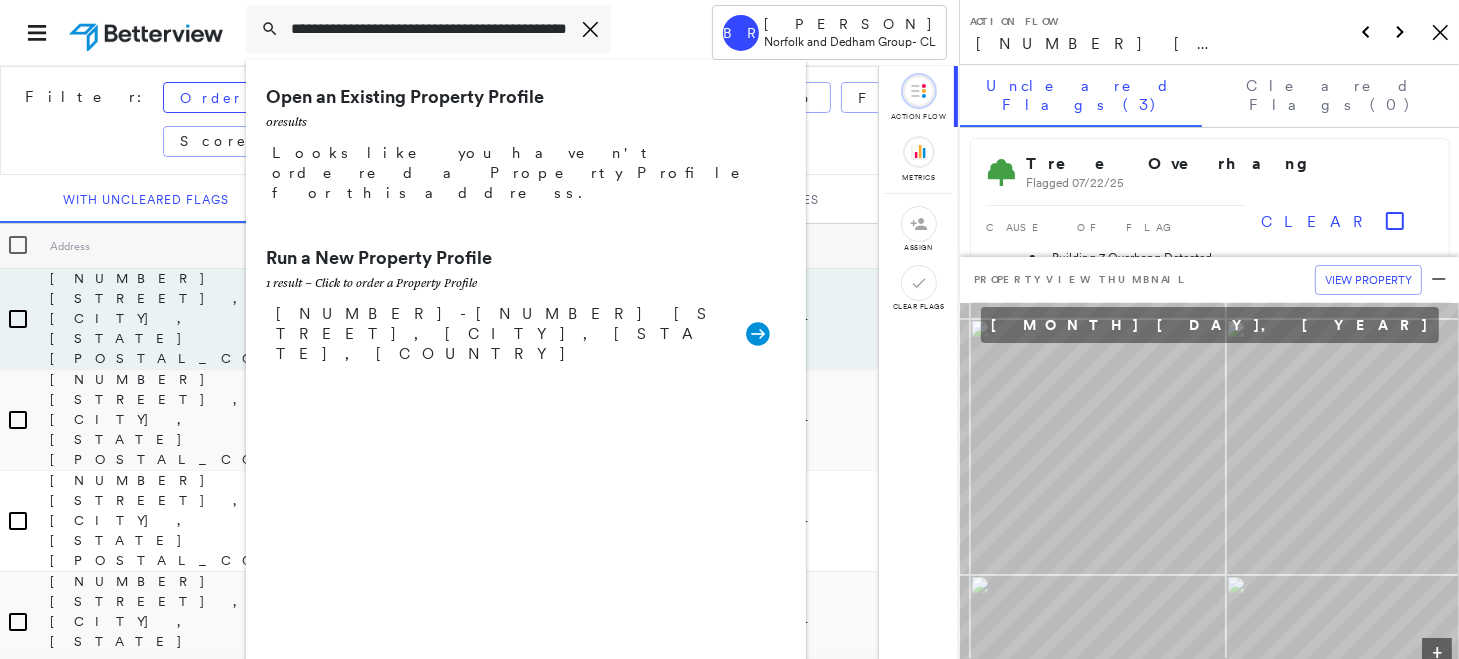 click on "[NUMBER]-[NUMBER] [STREET], [CITY], [STATE], [COUNTRY]" at bounding box center [501, 334] 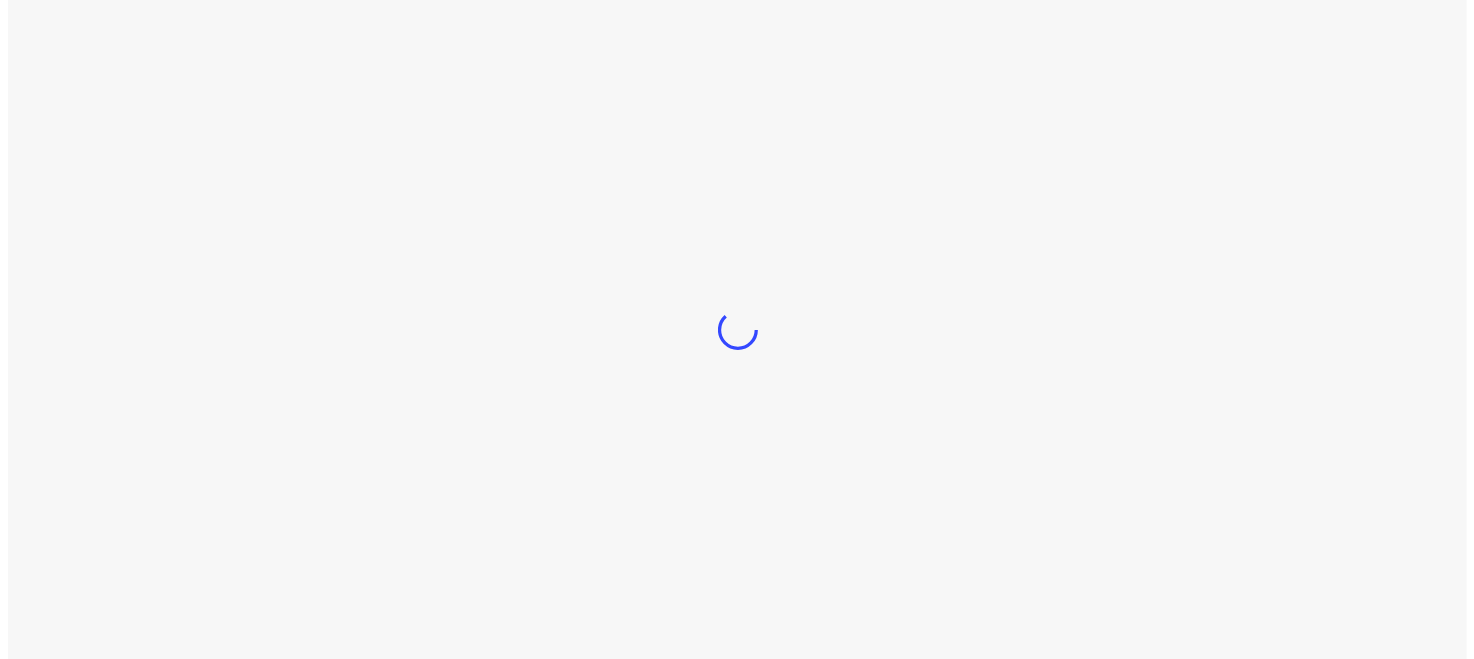 scroll, scrollTop: 0, scrollLeft: 0, axis: both 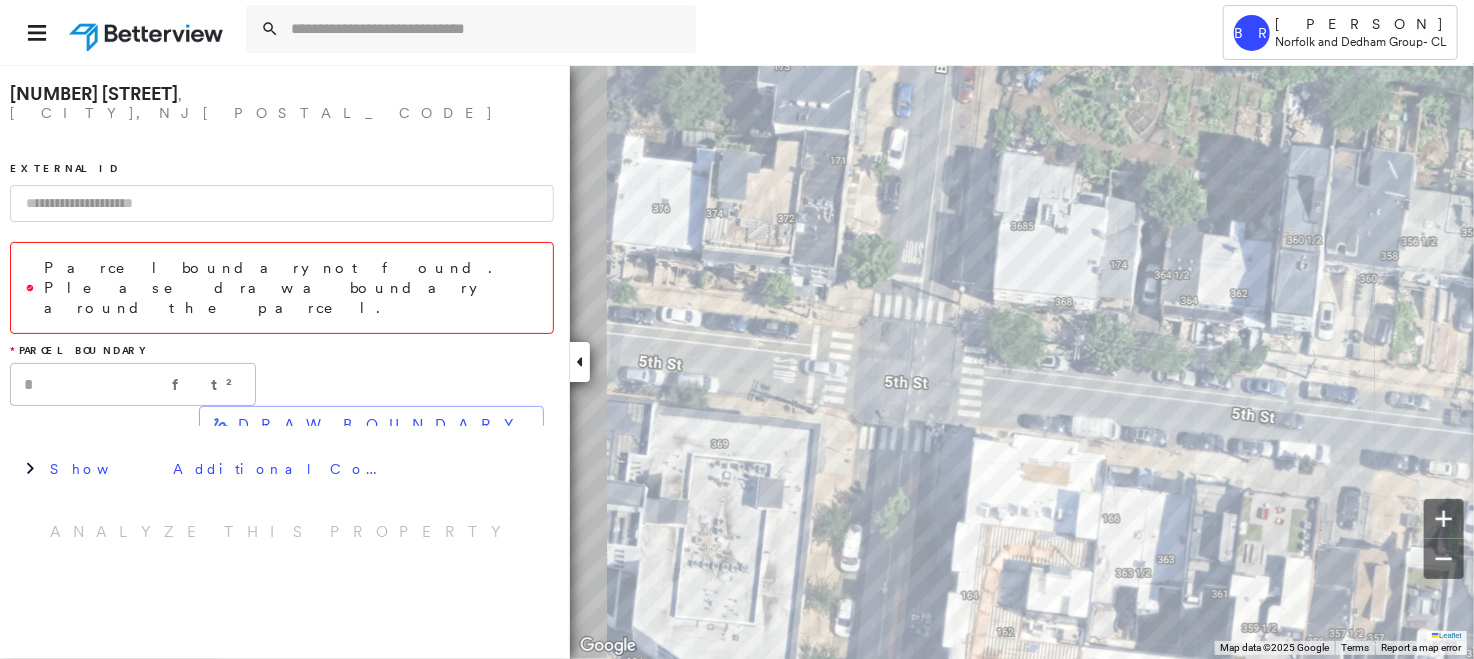 click on "Tower BR [PERSON] Norfolk and Dedham Group - CL [NUMBER] [STREET], [CITY], [STATE] [POSTAL_CODE] External ID Parcel boundary not found. Please draw a boundary around the parcel. * Parcel Boundary * ft² DRAW BOUNDARY Show Additional Company Data Analyze This Property Leaflet Keyboard shortcuts Map Data Map data ©2025 Google Map data ©2025 Google 5 m Click to toggle between metric and imperial units Terms Report a map error To navigate, press the arrow keys. Keyboard shortcuts Map Data Map data ©2025 Imagery ©2025 Airbus, Vexcel Imaging US, Inc. Map data ©2025 Imagery ©2025 Airbus, Vexcel Imaging US, Inc. 5 m Click to toggle between metric and imperial units Terms Report a map error To navigate, press the arrow keys." at bounding box center (737, 329) 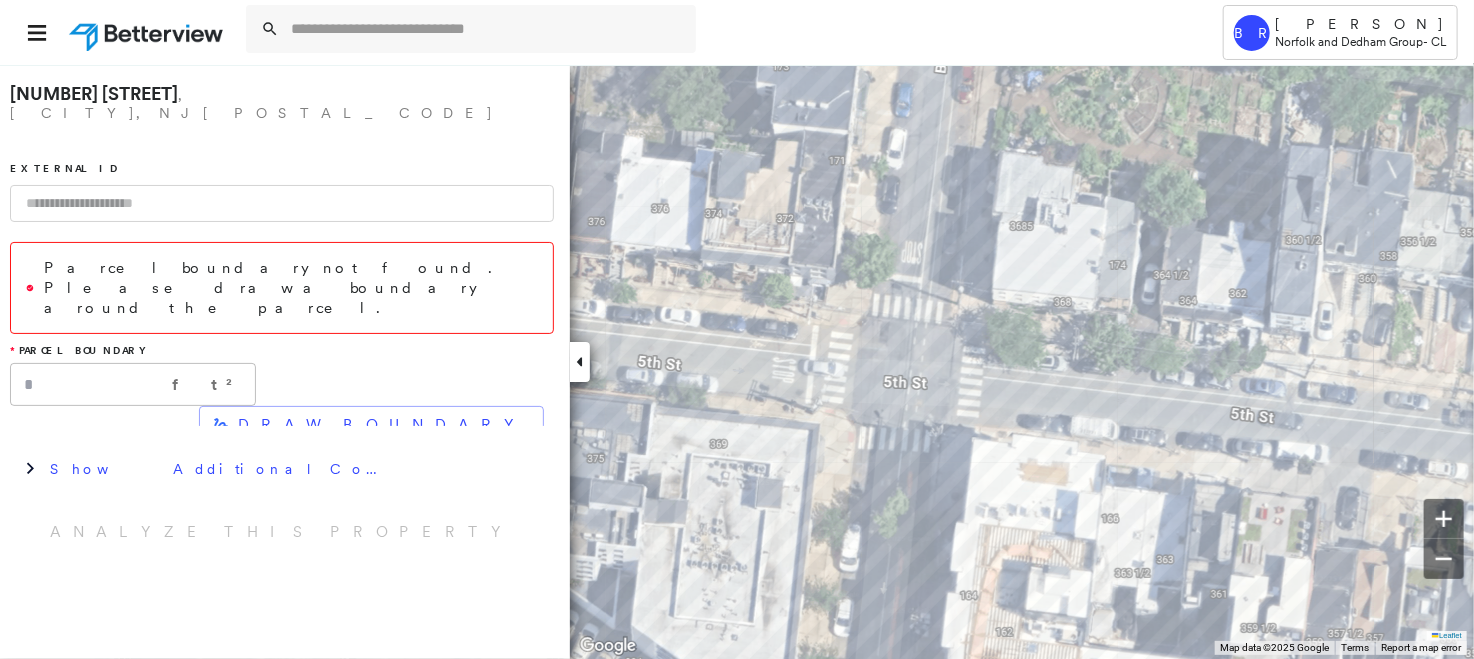 click on "Tower BR [PERSON] Norfolk and Dedham Group - CL [NUMBER] [STREET], [CITY], [STATE] [POSTAL_CODE] External ID Parcel boundary not found. Please draw a boundary around the parcel. * Parcel Boundary * ft² DRAW BOUNDARY Show Additional Company Data Analyze This Property Leaflet Keyboard shortcuts Map Data Map data ©2025 Google Map data ©2025 Google 5 m Click to toggle between metric and imperial units Terms Report a map error To navigate, press the arrow keys. Keyboard shortcuts Map Data Map data ©2025 Imagery ©2025 Airbus, Vexcel Imaging US, Inc. Map data ©2025 Imagery ©2025 Airbus, Vexcel Imaging US, Inc. 5 m Click to toggle between metric and imperial units Terms Report a map error To navigate, press the arrow keys." at bounding box center (737, 329) 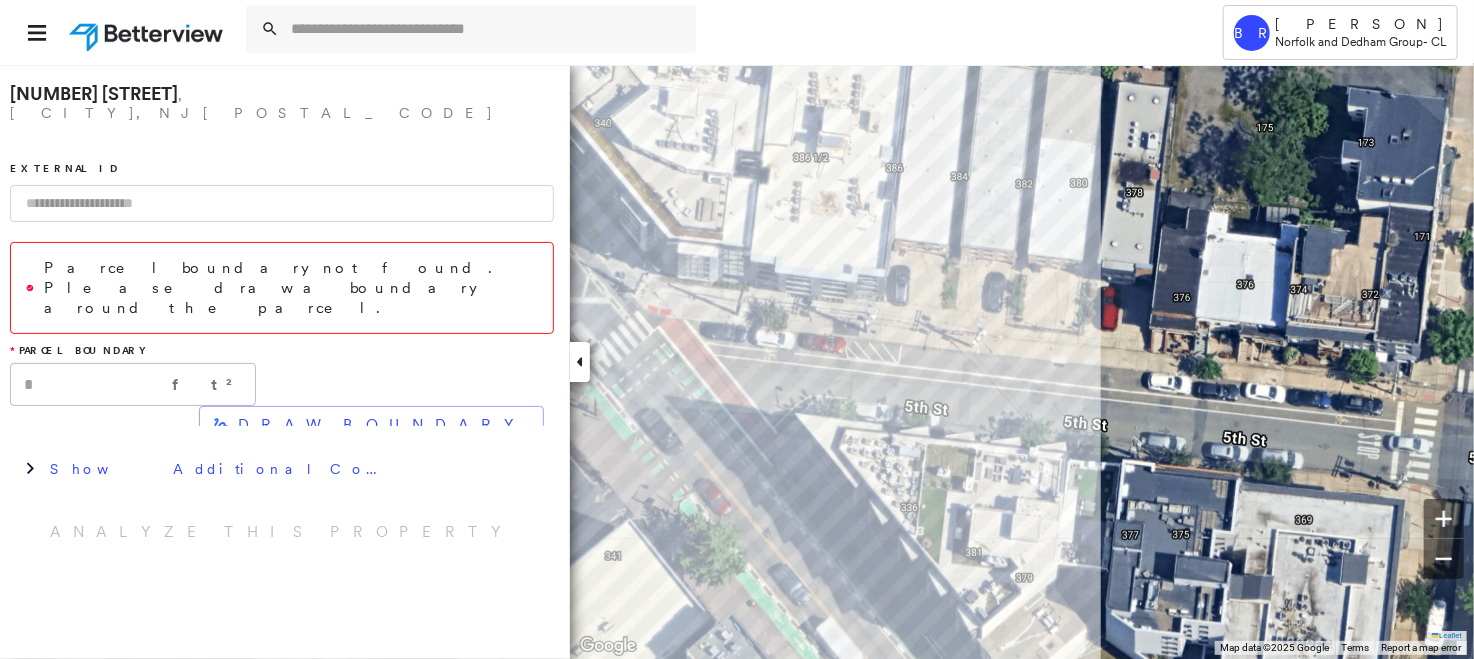 click on "Leaflet Keyboard shortcuts Map Data Map data ©2025 Google Map data ©2025 Google 5 m  Click to toggle between metric and imperial units Terms Report a map error To navigate, press the arrow keys. Keyboard shortcuts Map Data Map data ©2025 Google Imagery ©2025 Airbus, Vexcel Imaging US, Inc. Map data ©2025 Google Imagery ©2025 Airbus, Vexcel Imaging US, Inc. 5 m  Click to toggle between metric and imperial units Terms Report a map error To navigate, press the arrow keys." at bounding box center [737, 361] 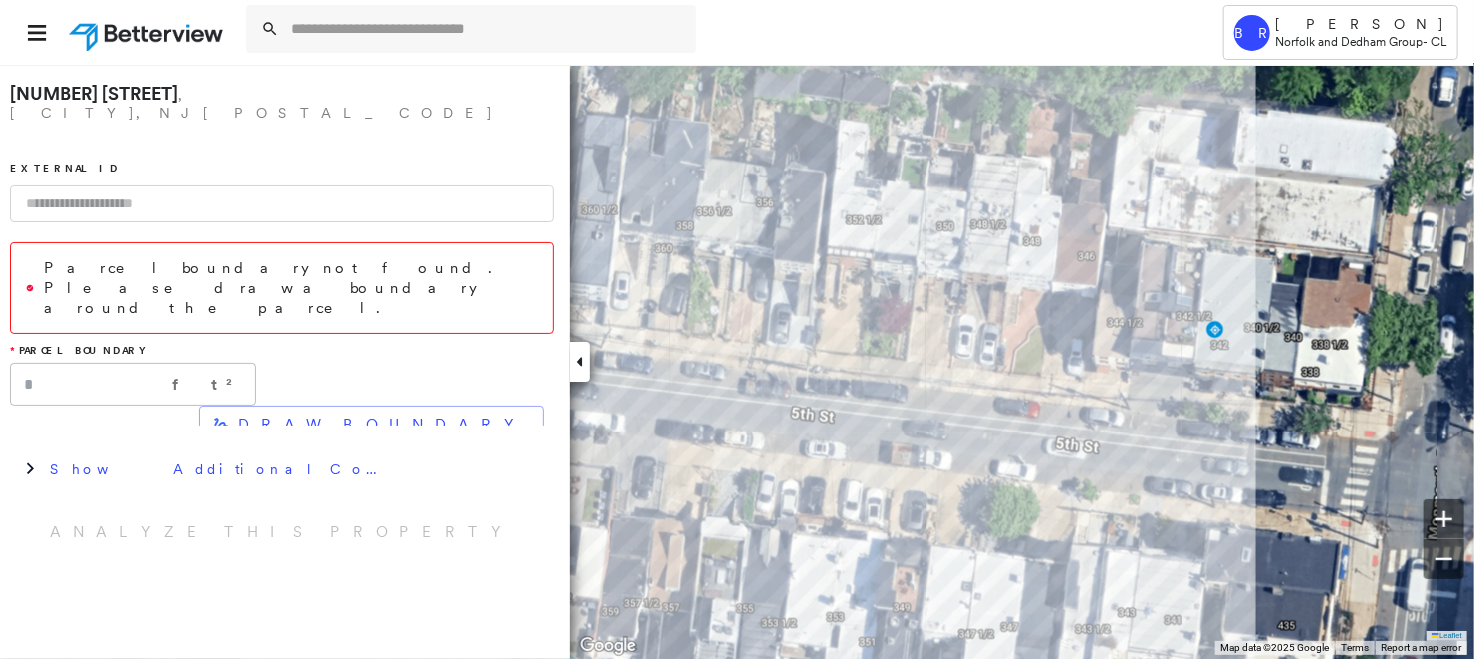 click on "Leaflet Keyboard shortcuts Map Data Map data ©2025 Google Map data ©2025 Google 5 m  Click to toggle between metric and imperial units Terms Report a map error To navigate, press the arrow keys. Keyboard shortcuts Map Data Map data ©2025 Google Imagery ©2025 Airbus, Vexcel Imaging US, Inc. Map data ©2025 Google Imagery ©2025 Airbus, Vexcel Imaging US, Inc. 5 m  Click to toggle between metric and imperial units Terms Report a map error To navigate, press the arrow keys." at bounding box center (737, 361) 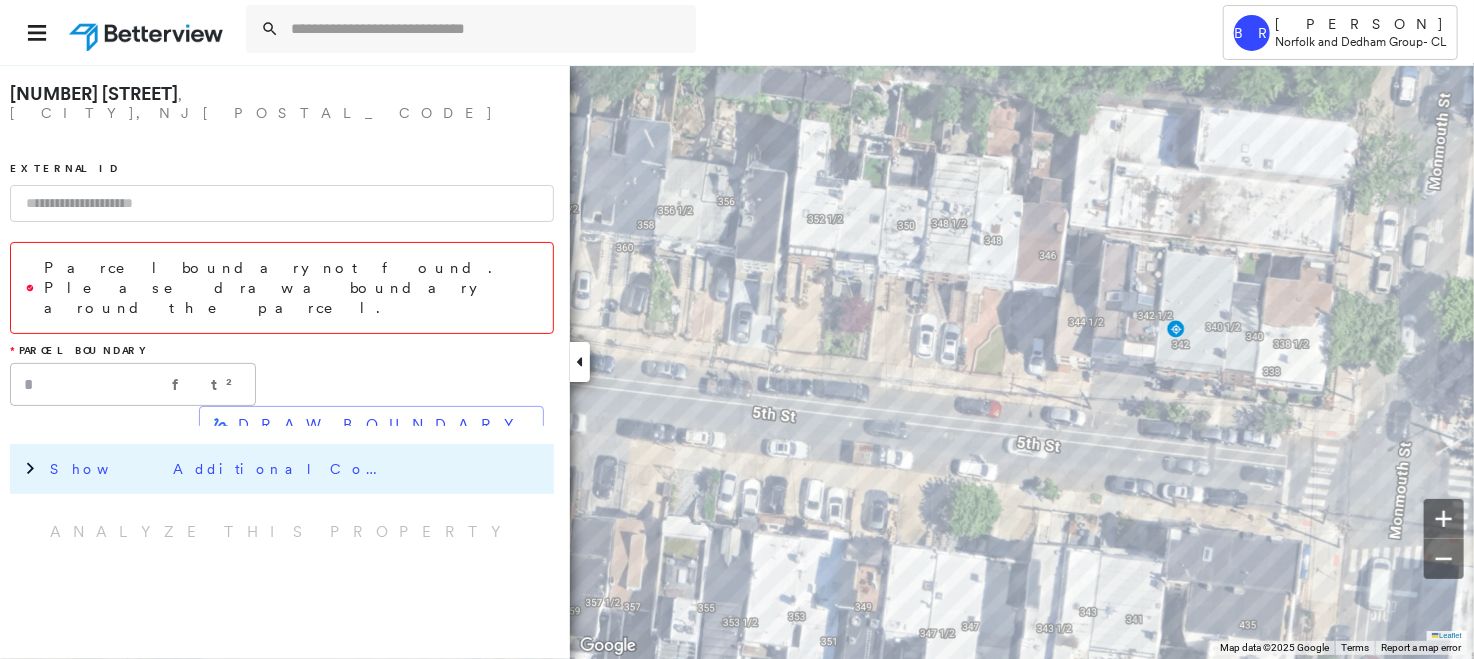 drag, startPoint x: 1208, startPoint y: 473, endPoint x: 486, endPoint y: 412, distance: 724.57227 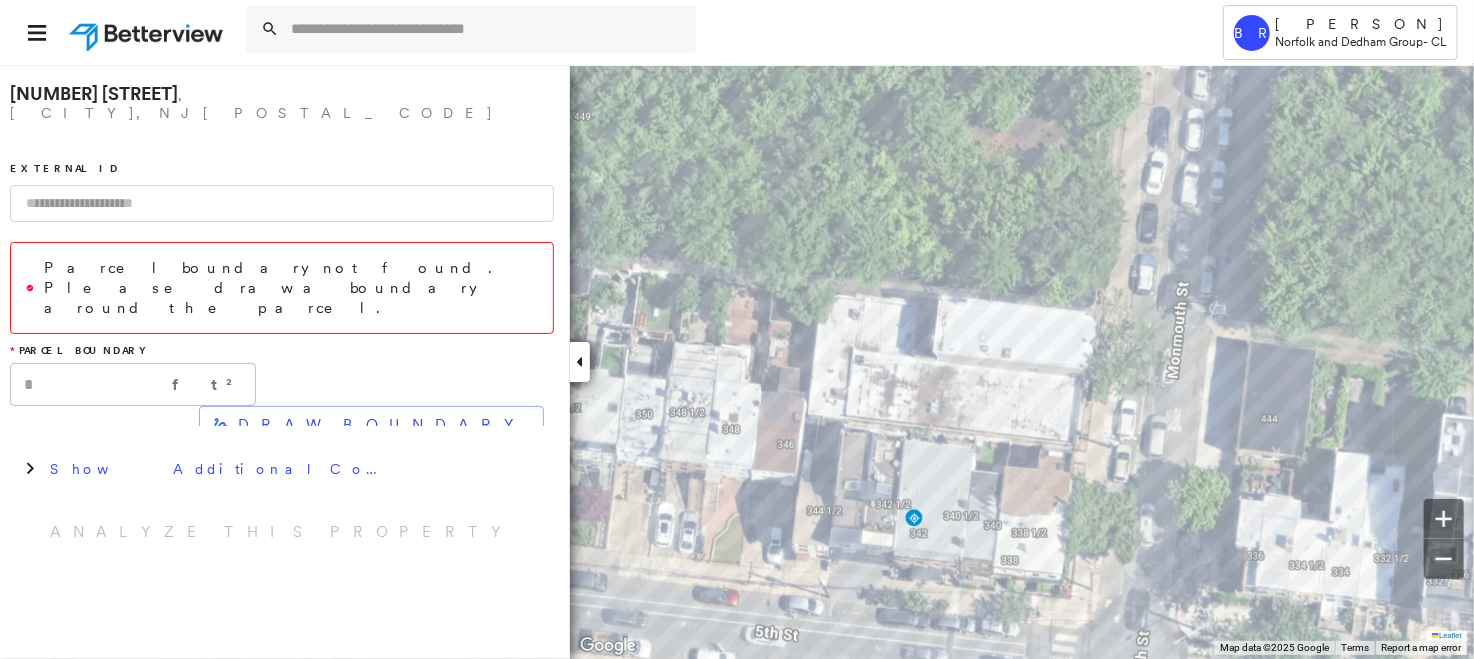 drag, startPoint x: 36, startPoint y: 658, endPoint x: 417, endPoint y: 348, distance: 491.18326 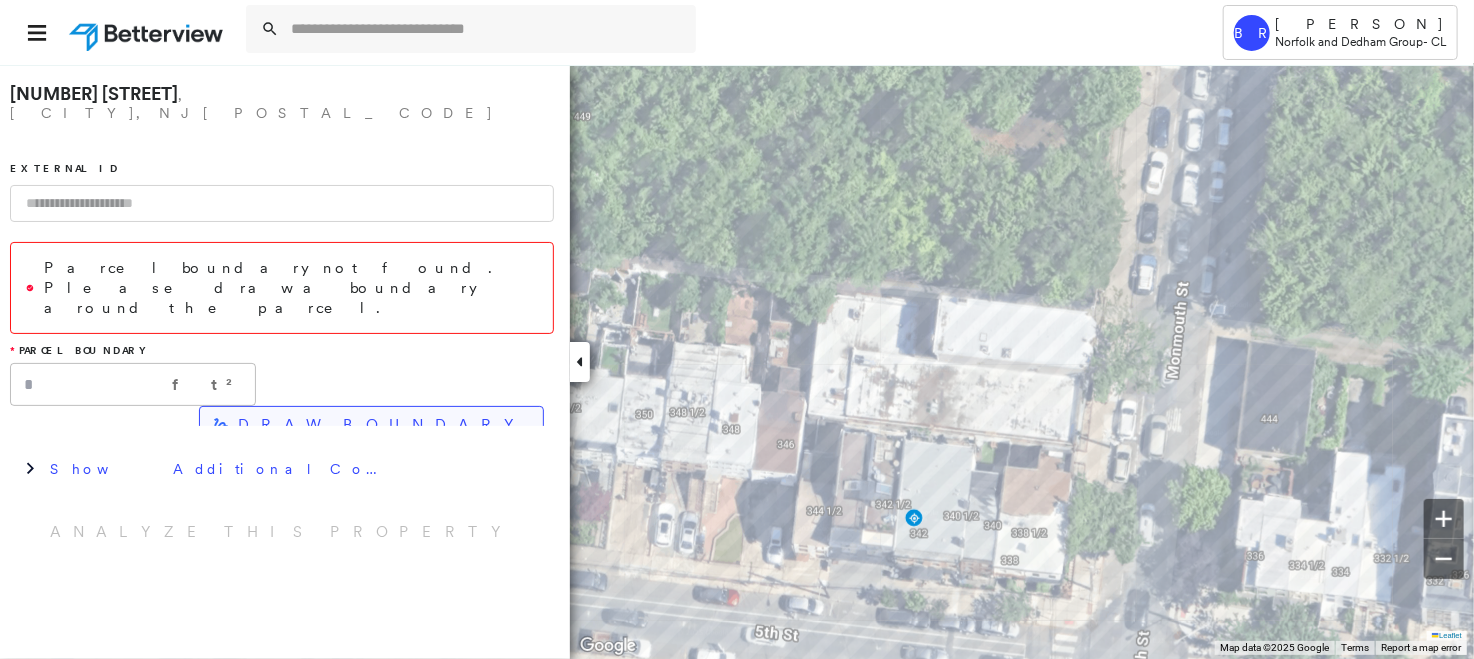 click on "DRAW BOUNDARY" at bounding box center (382, 425) 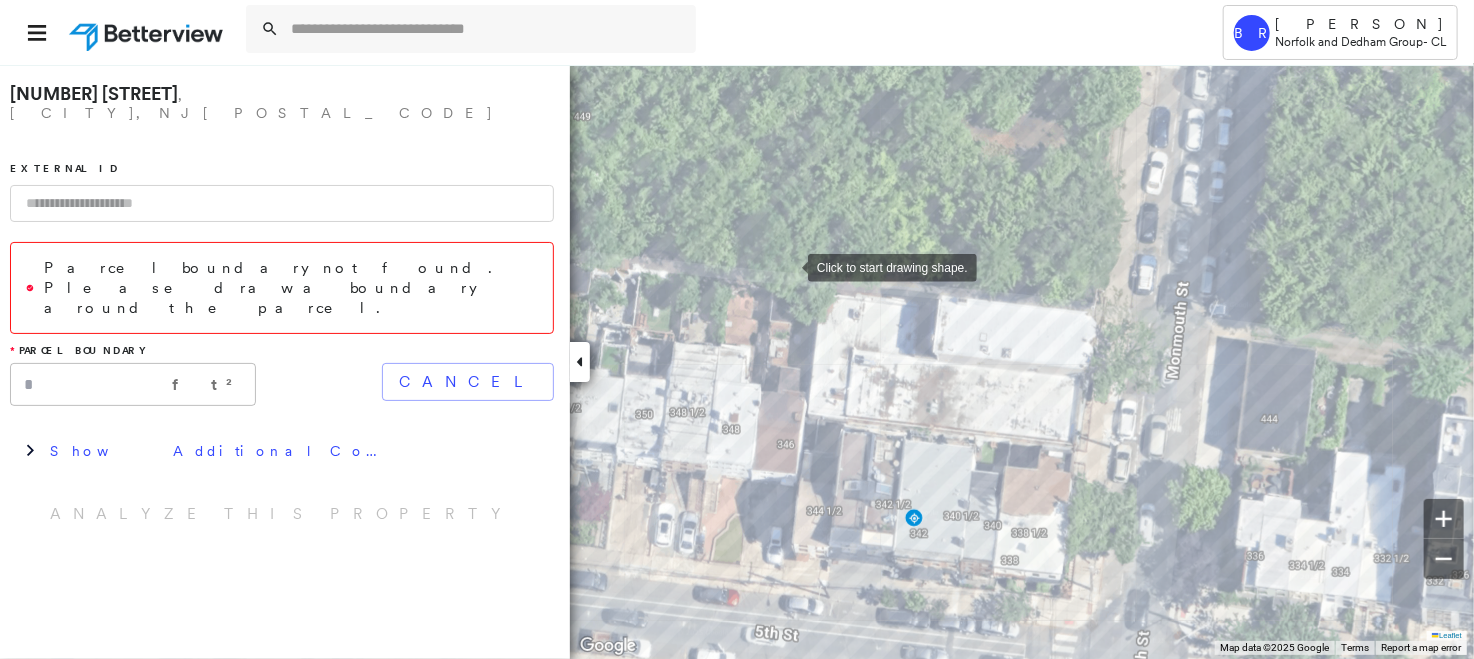 click at bounding box center [788, 266] 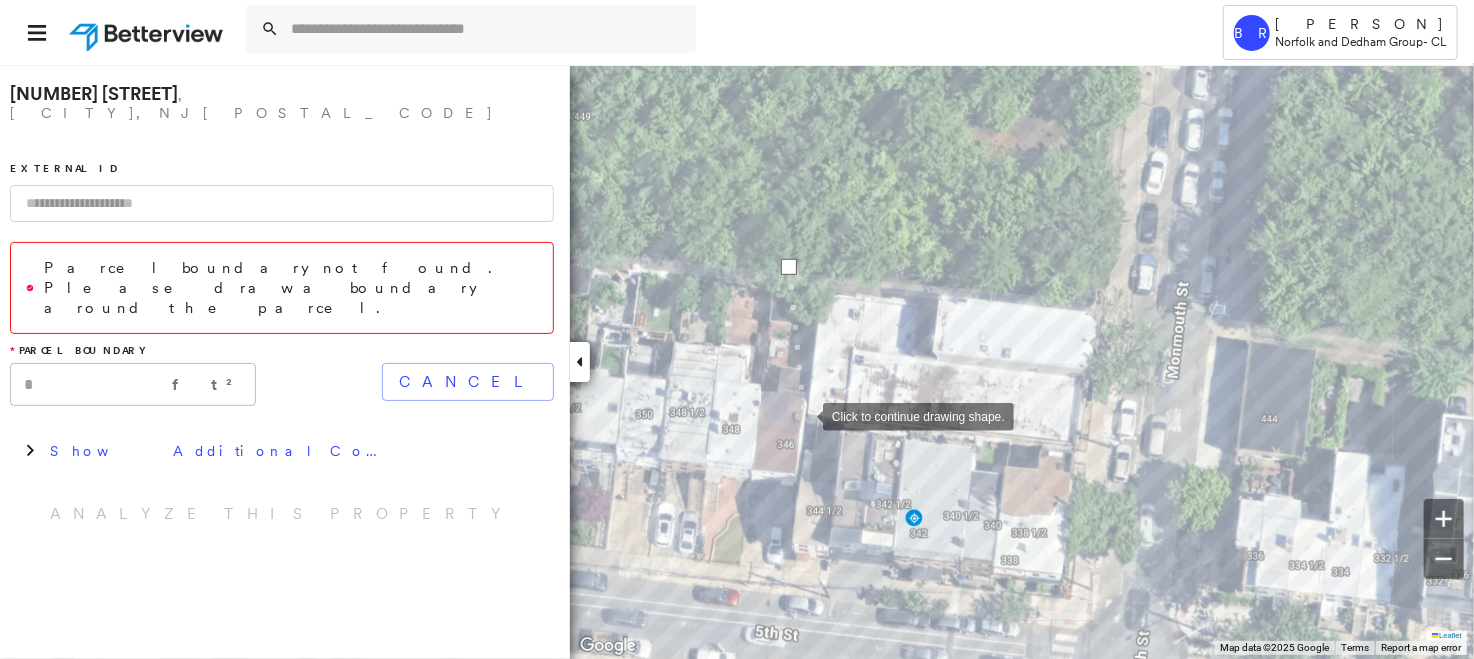 click at bounding box center [803, 415] 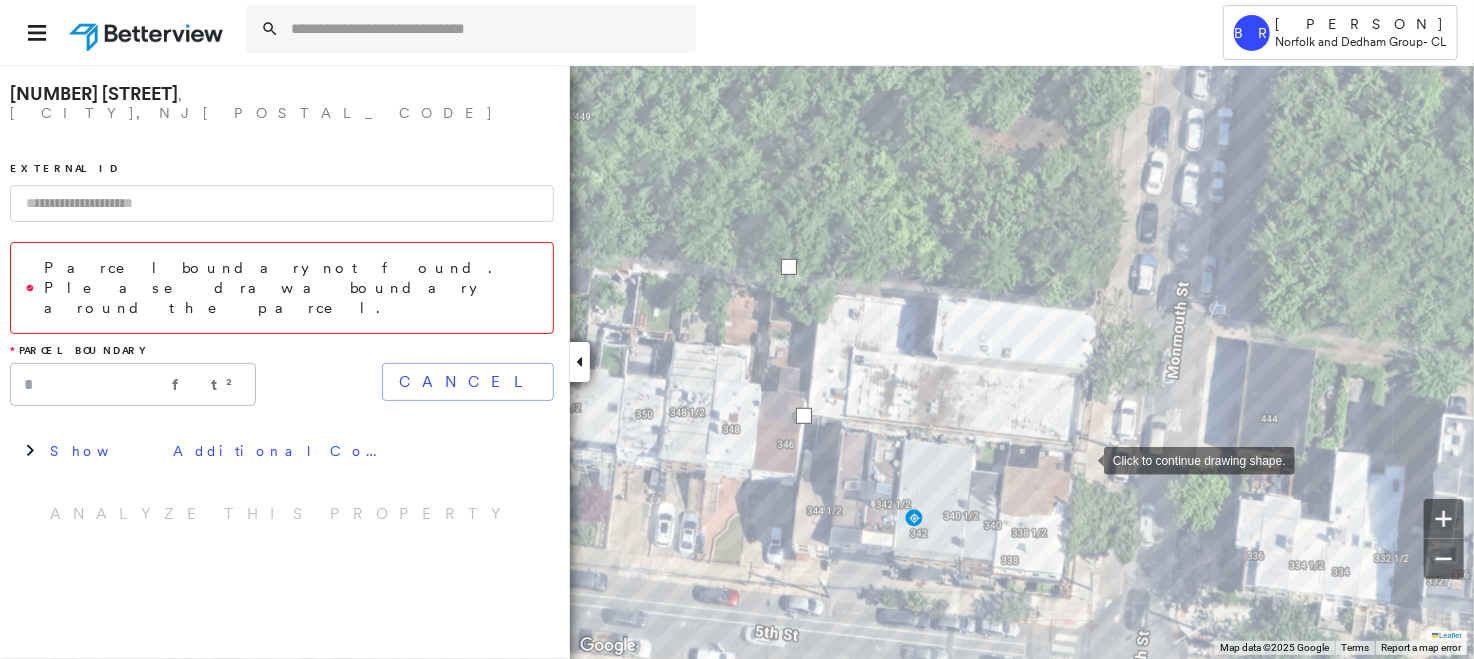 click at bounding box center [1084, 459] 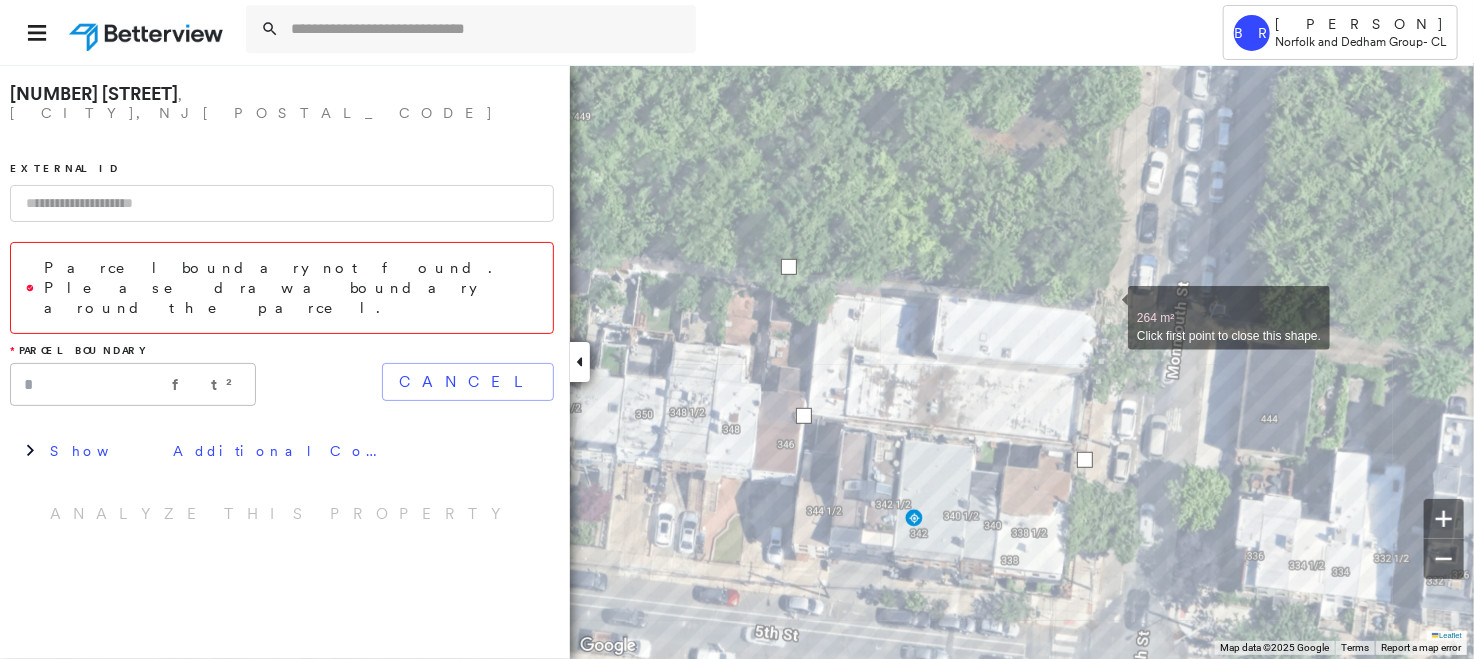 click at bounding box center [1108, 307] 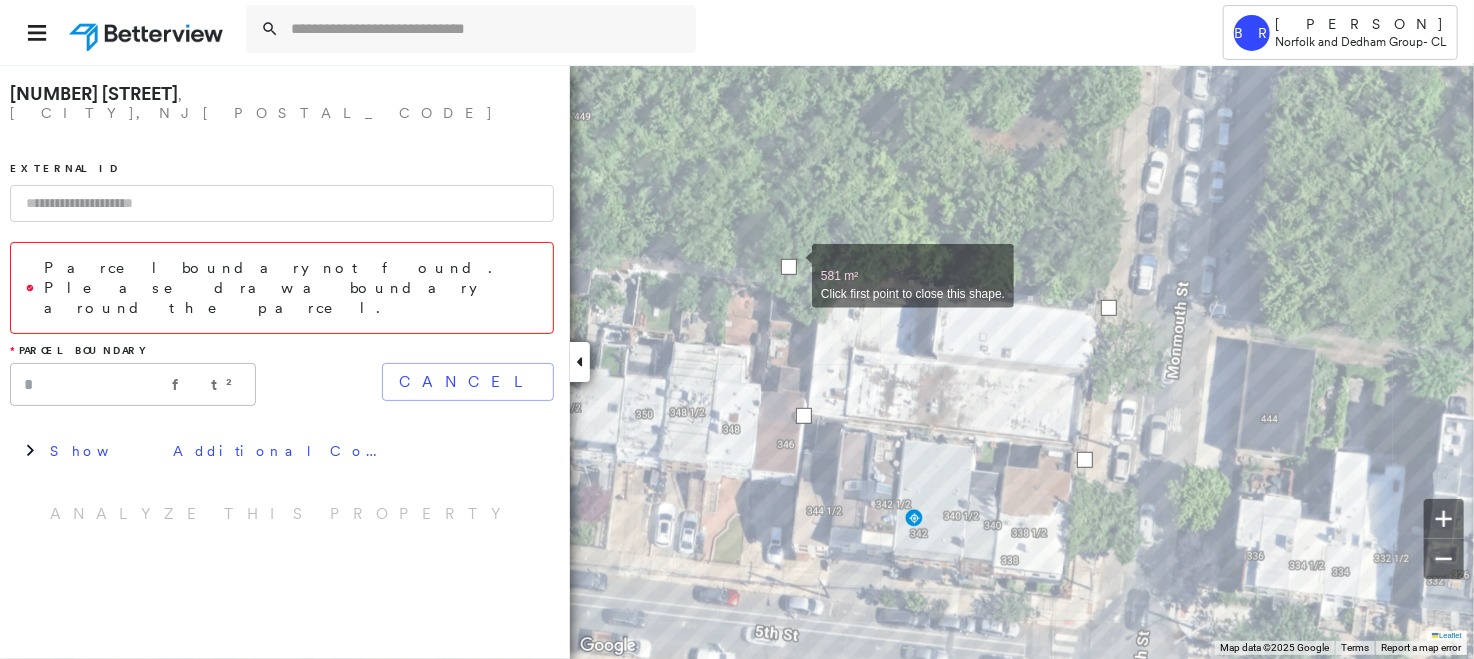 click at bounding box center (789, 267) 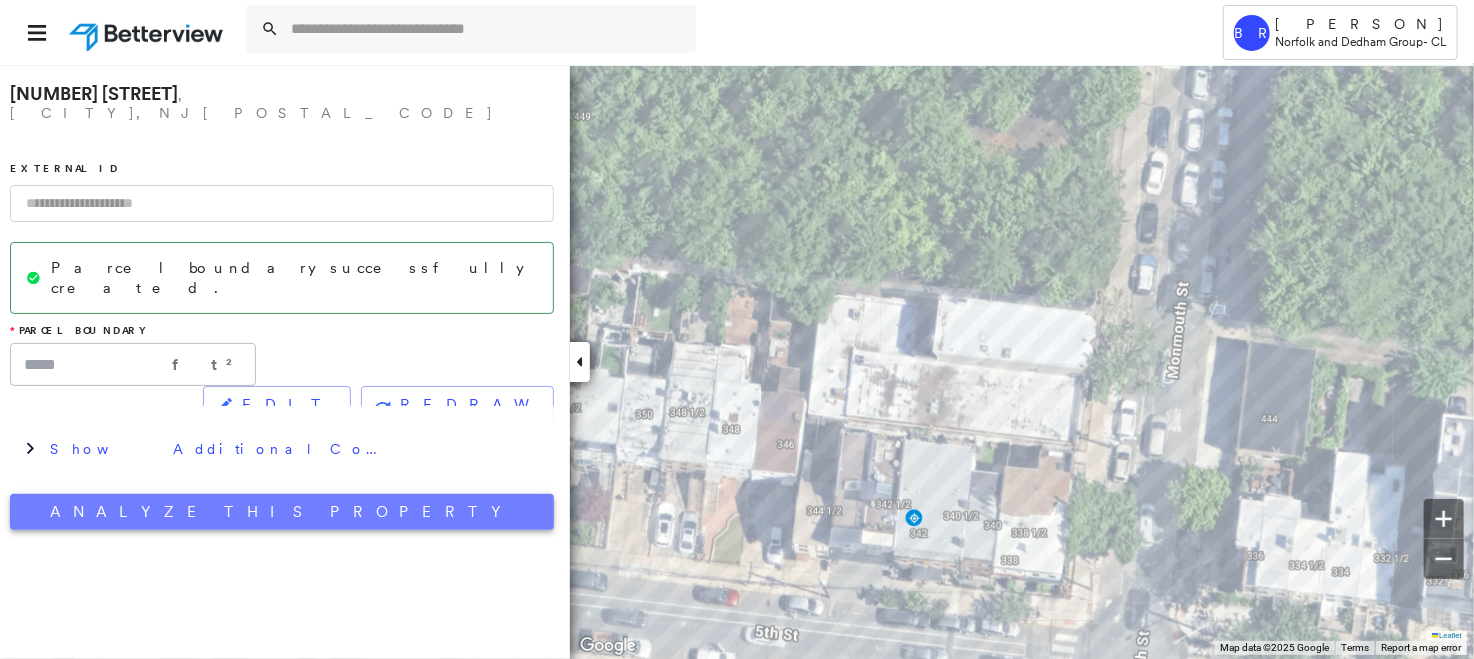 click on "Analyze This Property" at bounding box center [282, 512] 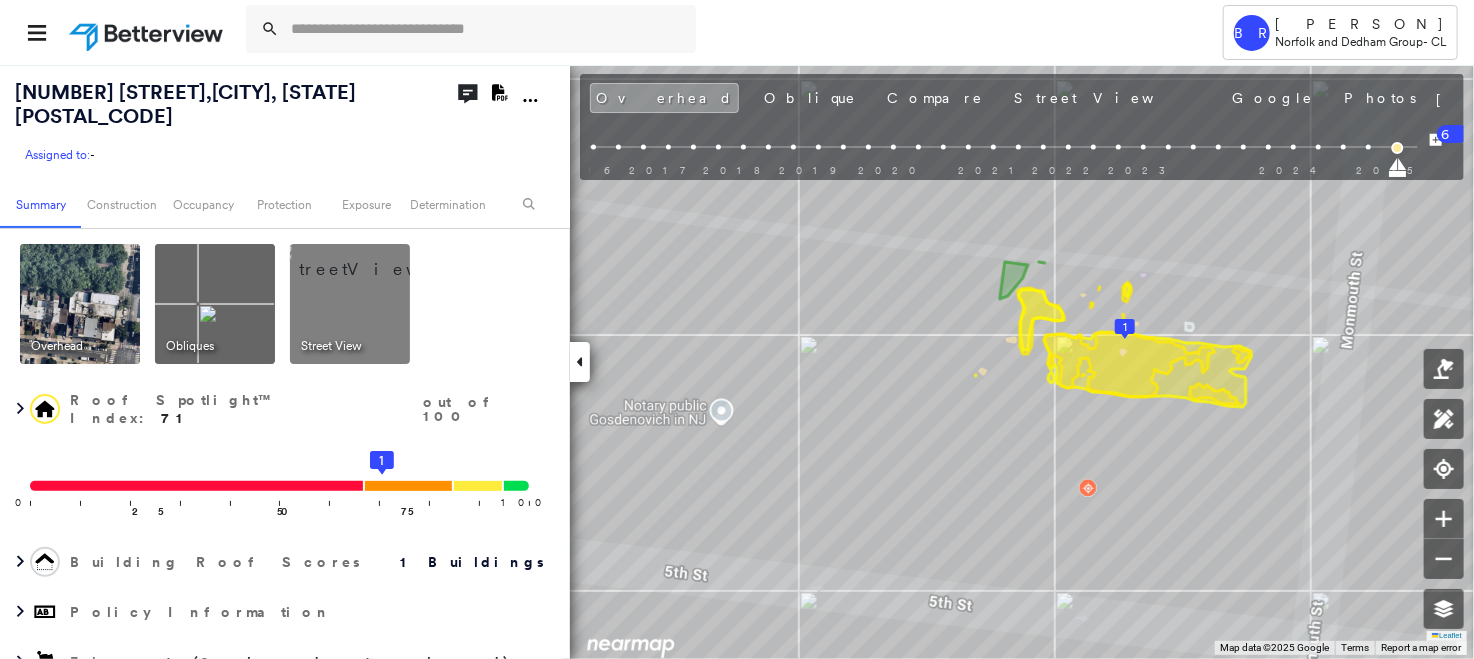 click at bounding box center (215, 304) 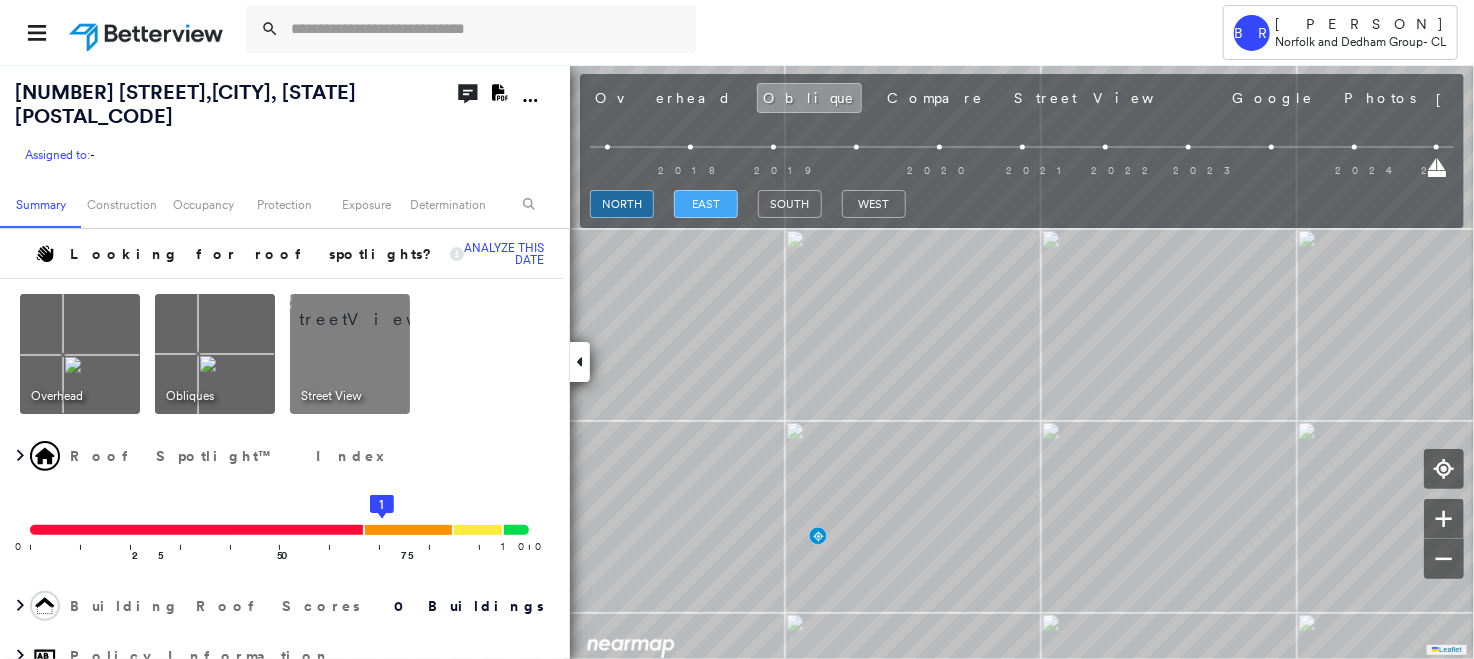 click on "east" at bounding box center (706, 204) 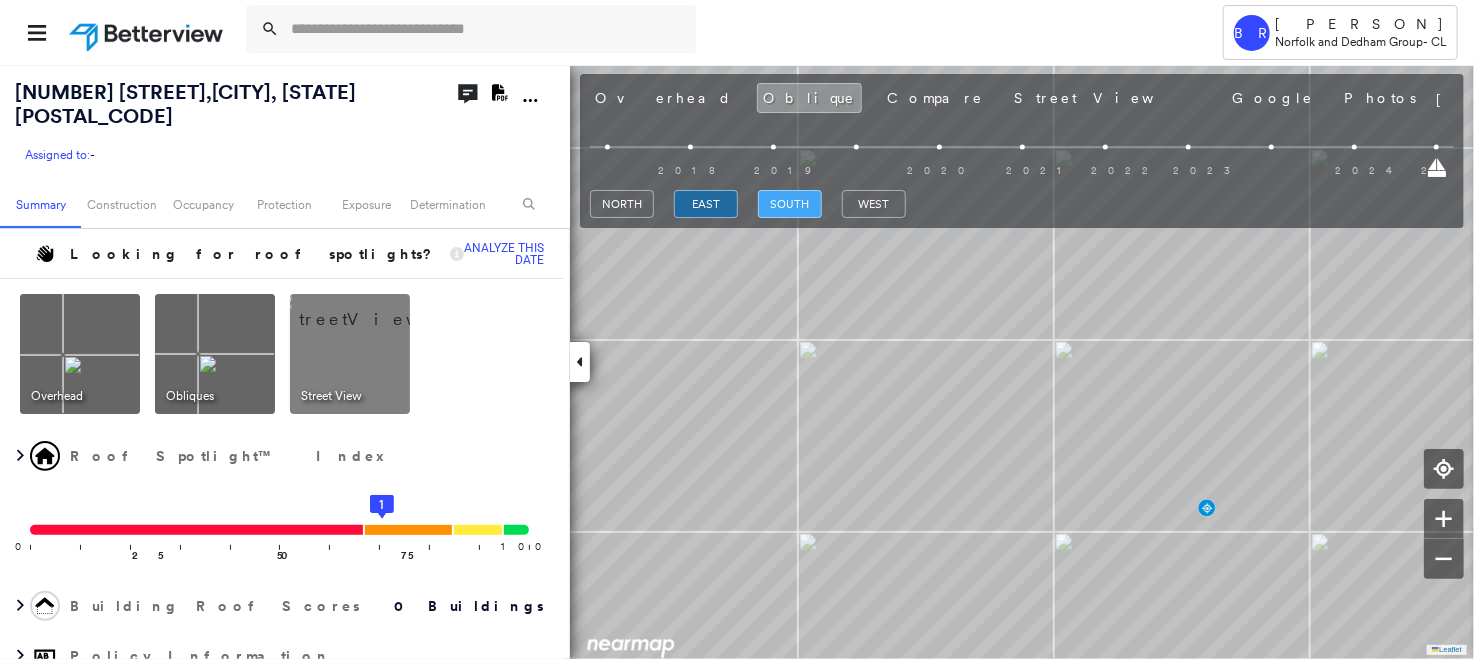 click on "south" at bounding box center [790, 204] 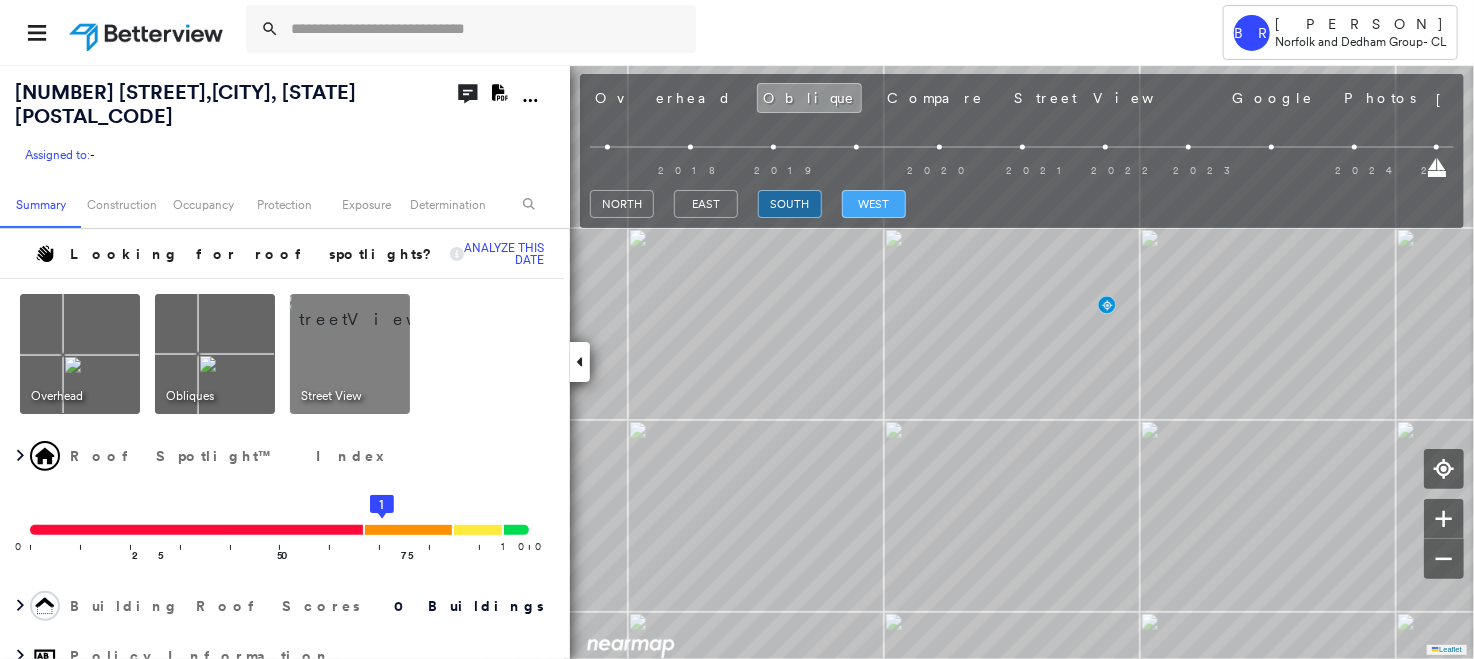 click on "west" at bounding box center (874, 204) 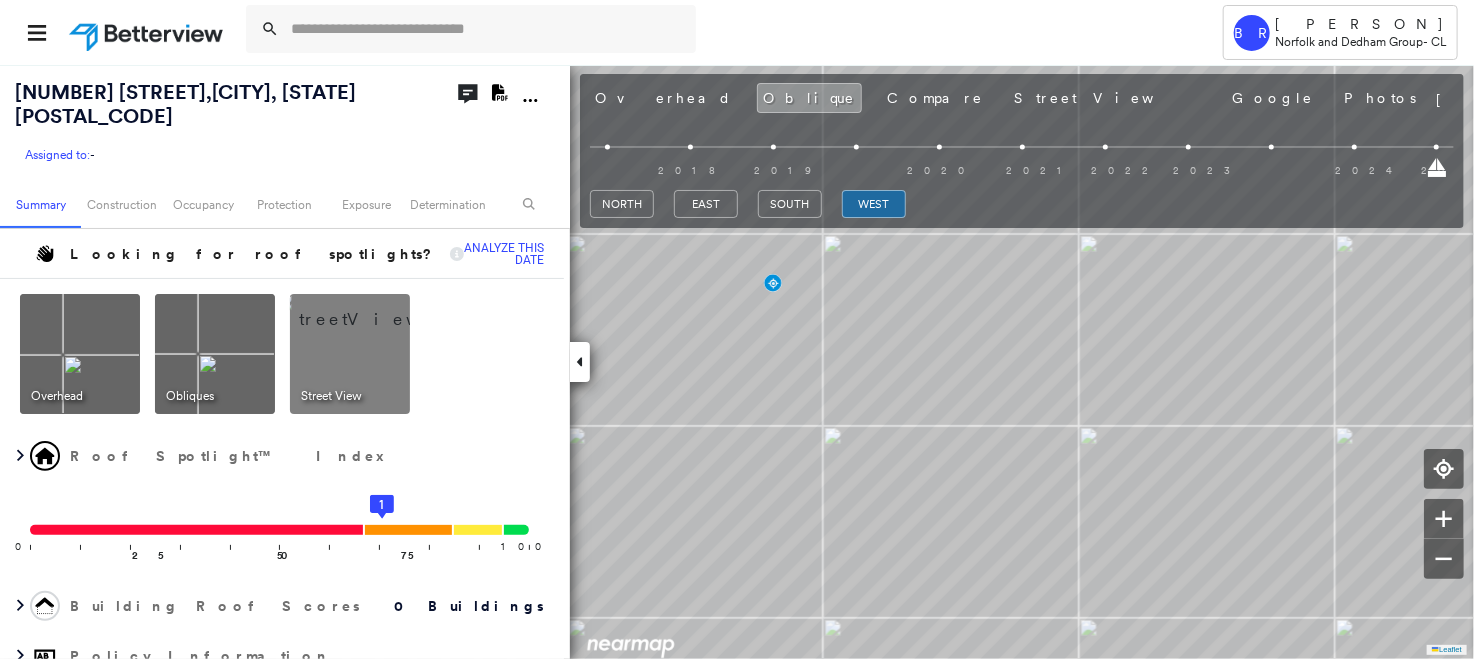 click on "Street View" at bounding box center [332, 396] 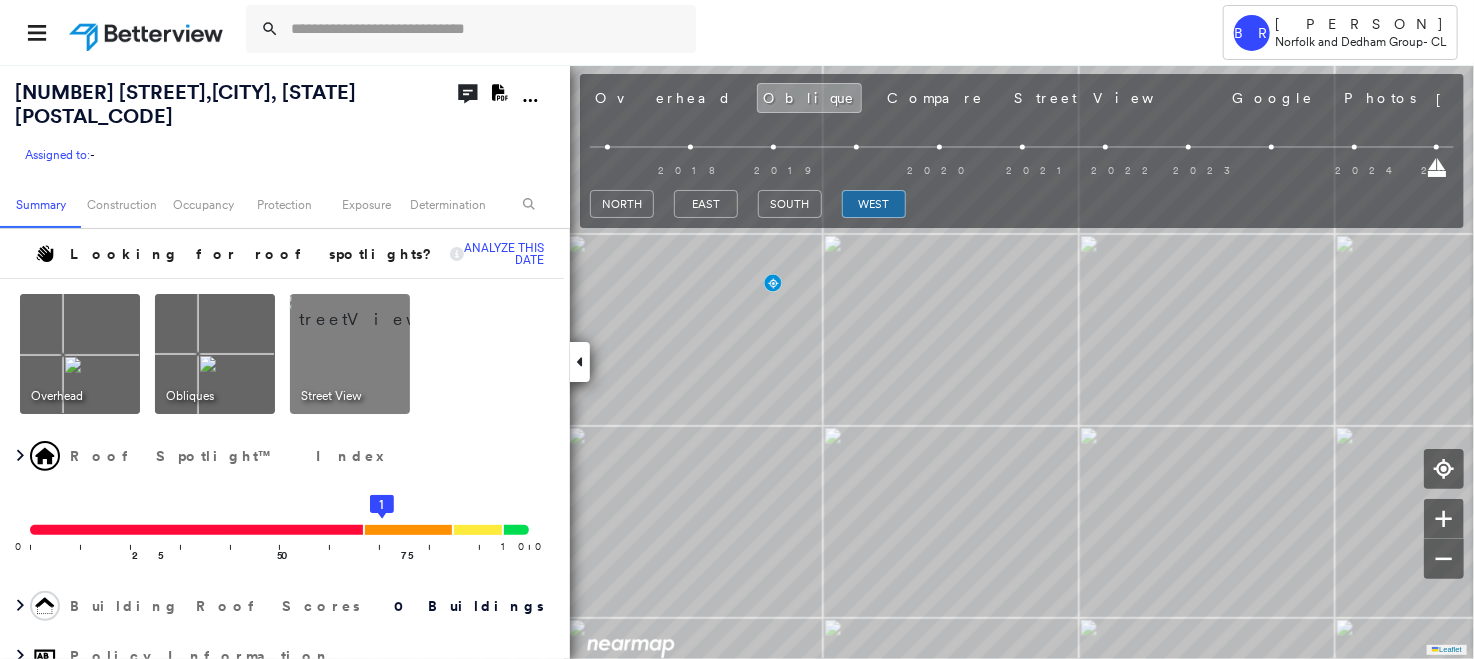 click at bounding box center [374, 309] 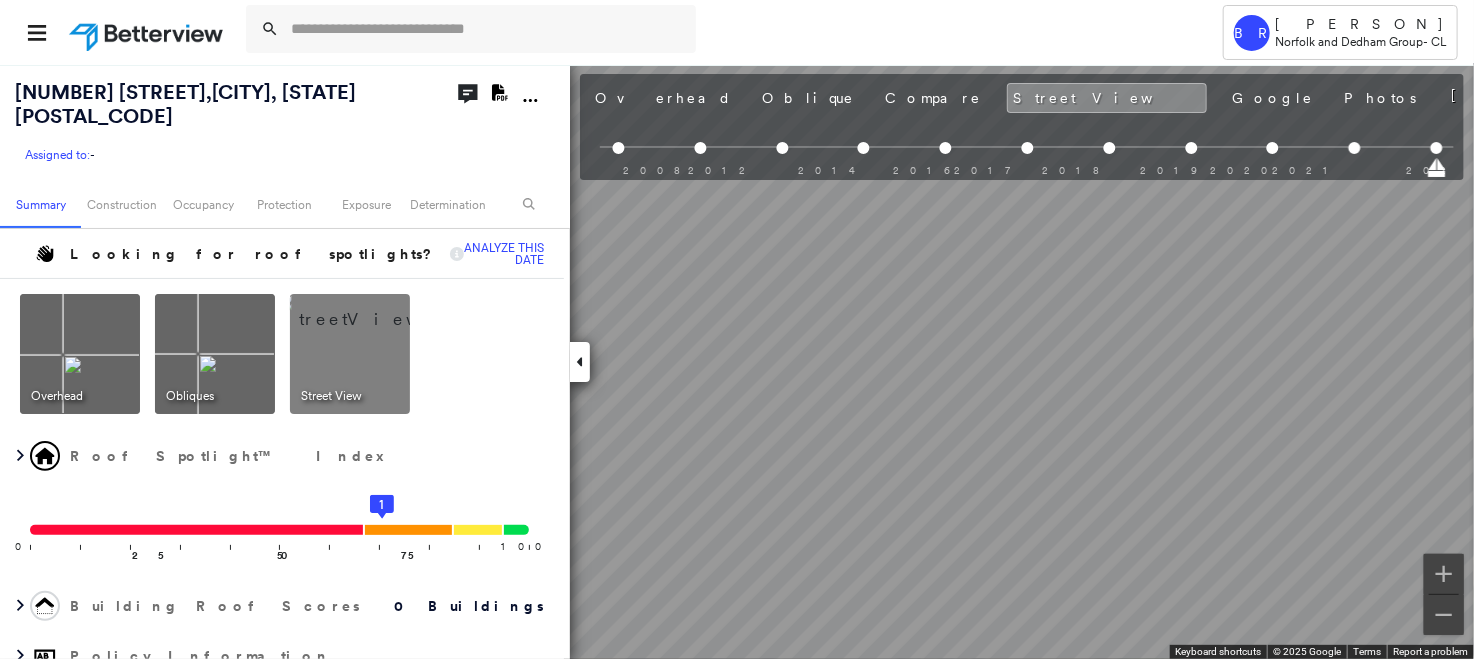 scroll, scrollTop: 0, scrollLeft: 963, axis: horizontal 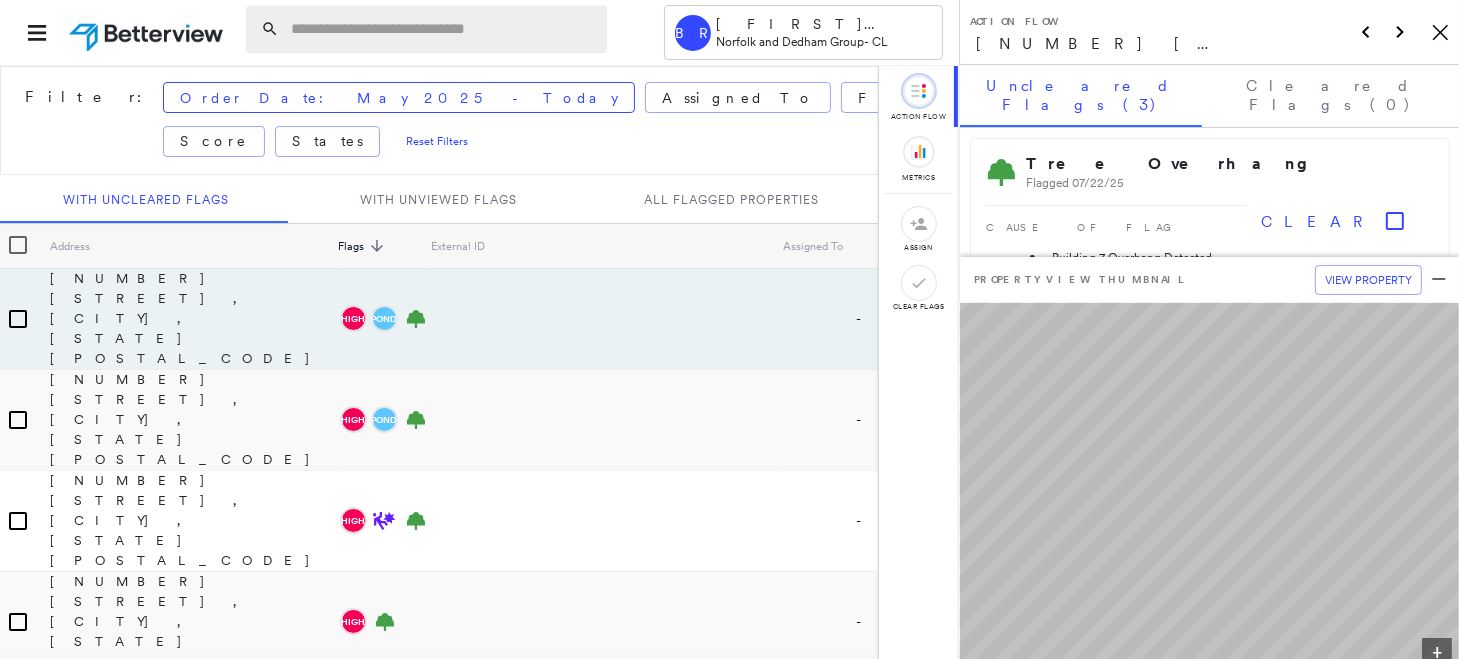 click at bounding box center (443, 29) 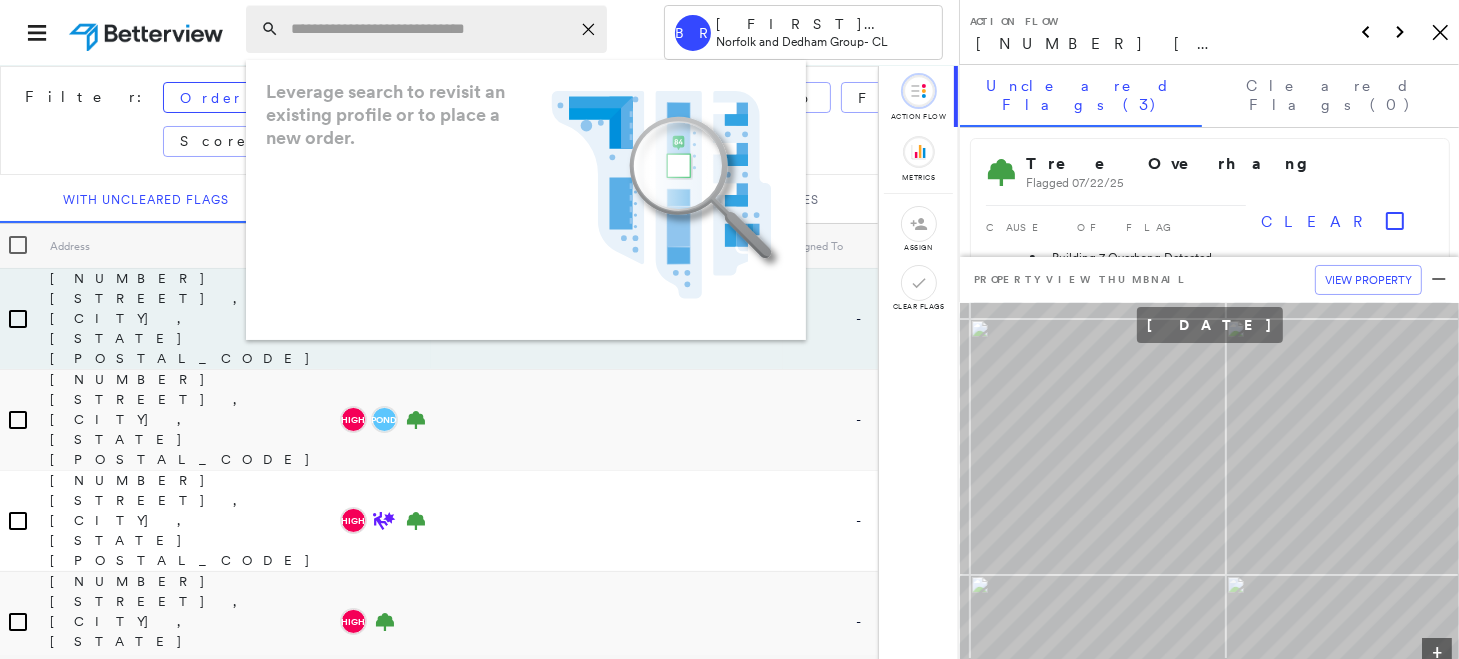 paste on "**********" 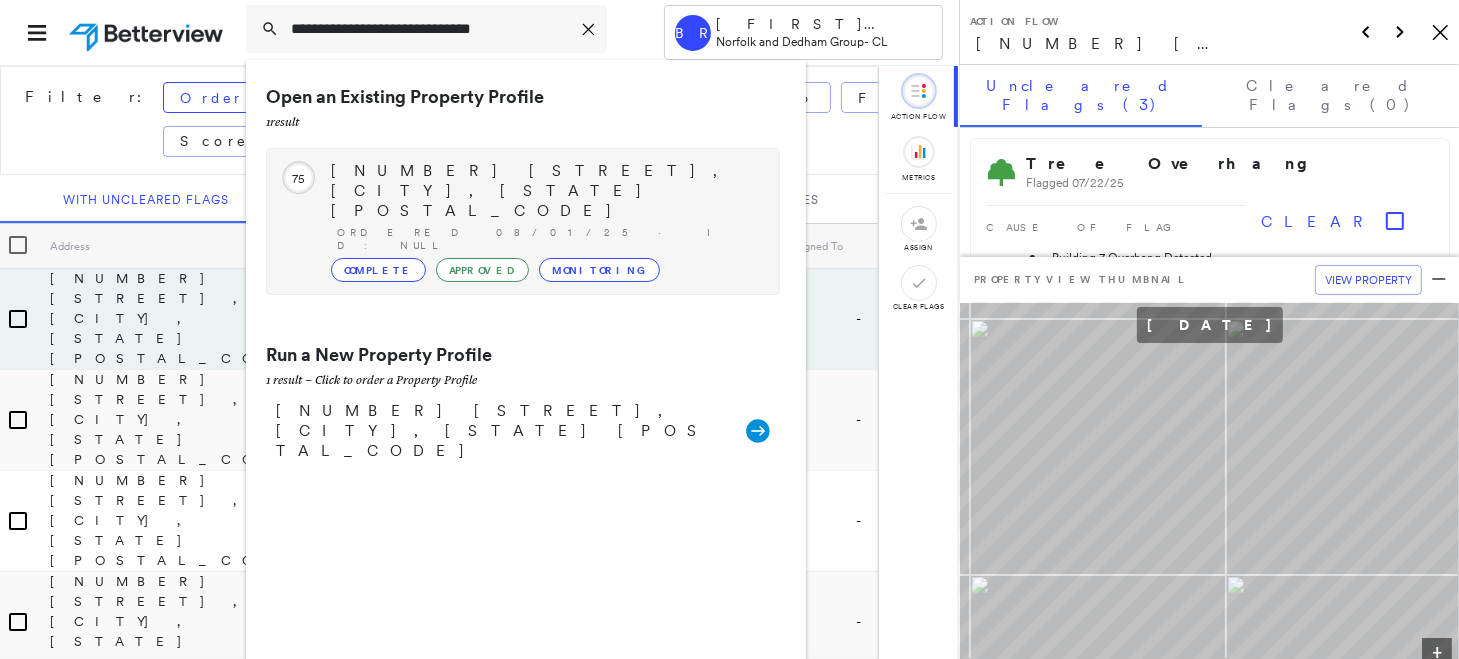type on "**********" 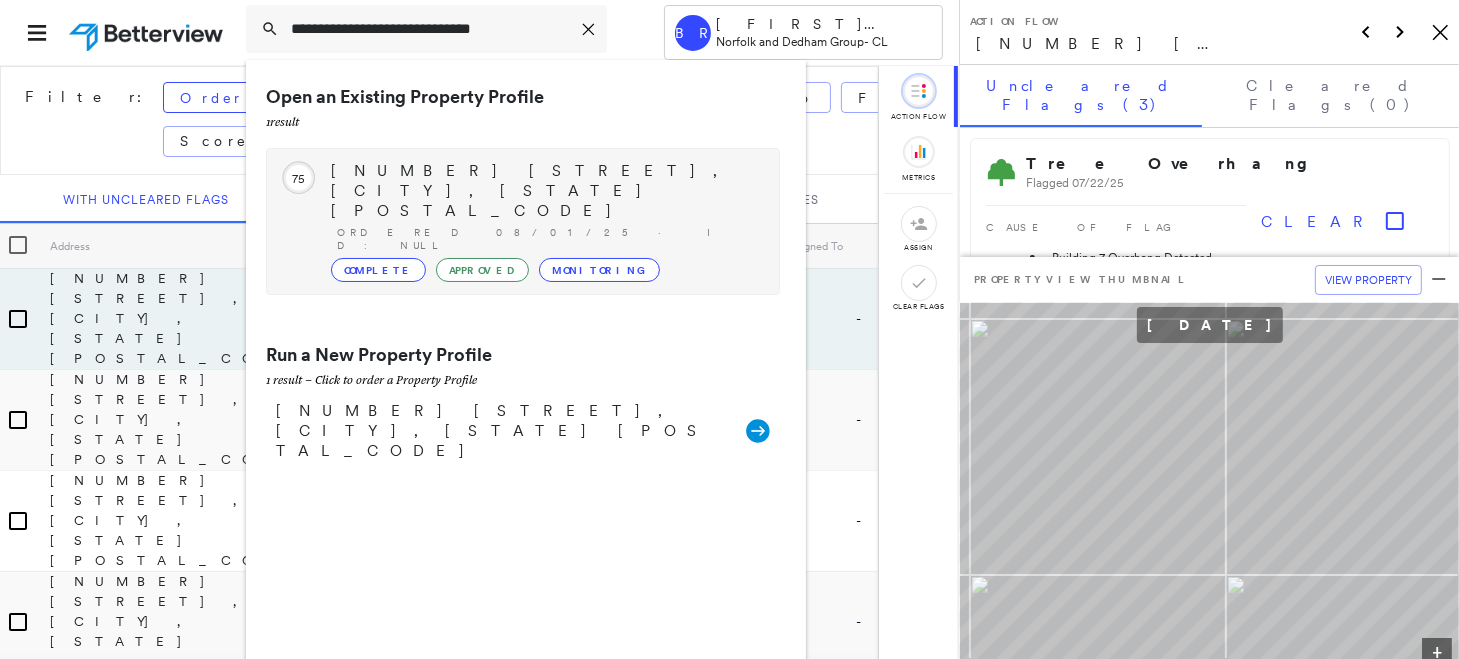 click on "334  Broadway , Revere, MA 02151" at bounding box center (545, 191) 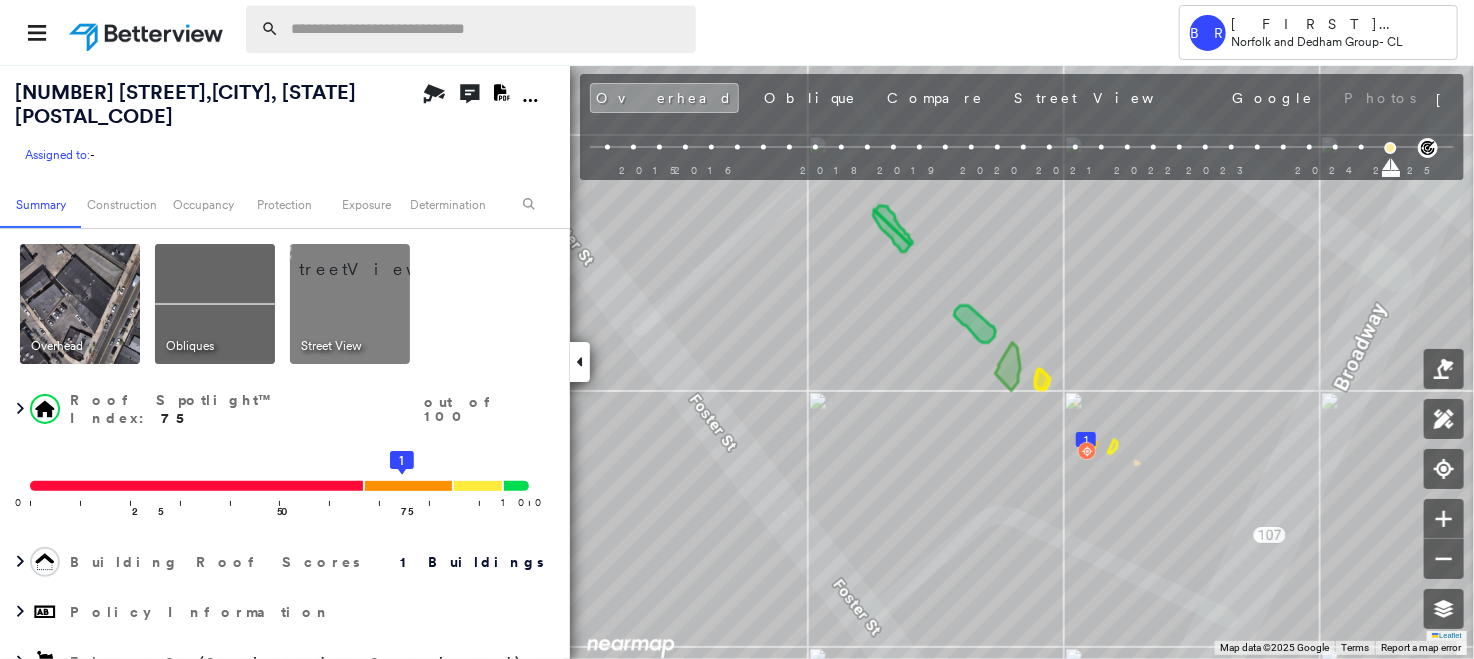click at bounding box center [487, 29] 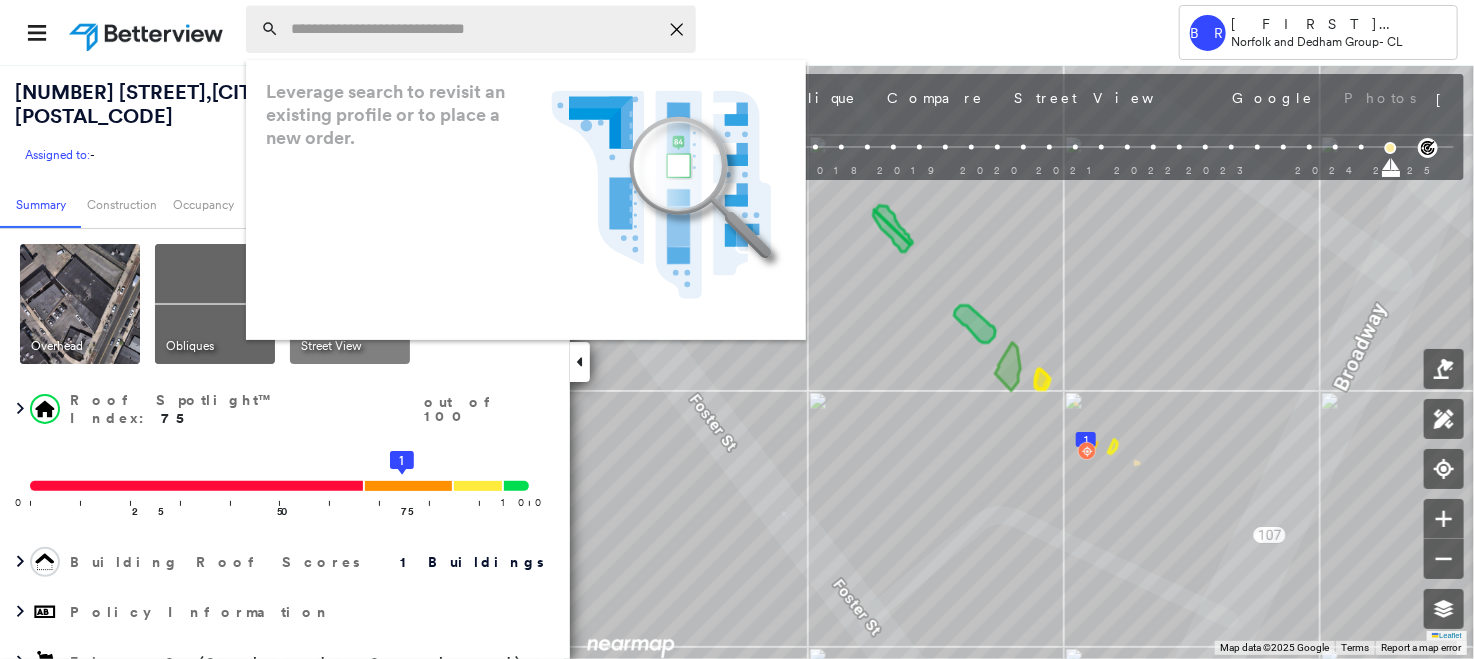 paste on "**********" 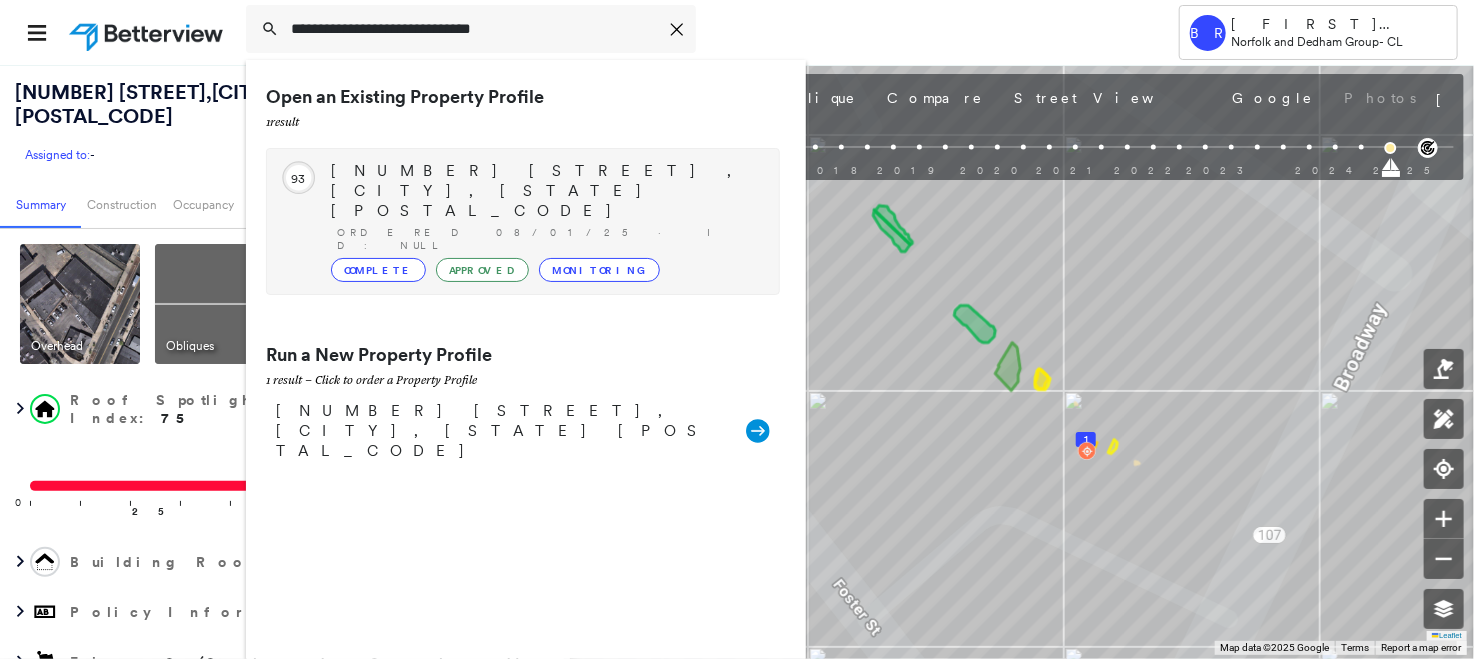 type on "**********" 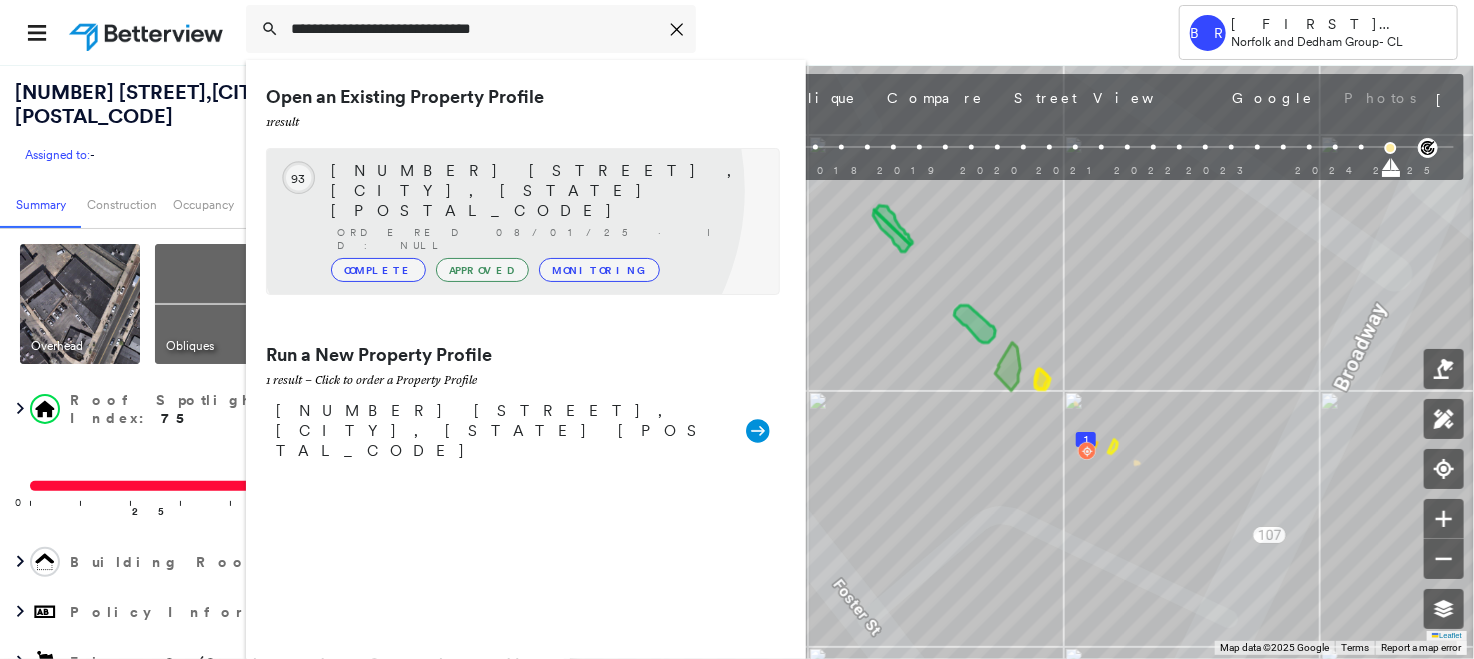 click on "Ordered 08/01/25 · ID: null" at bounding box center (548, 239) 